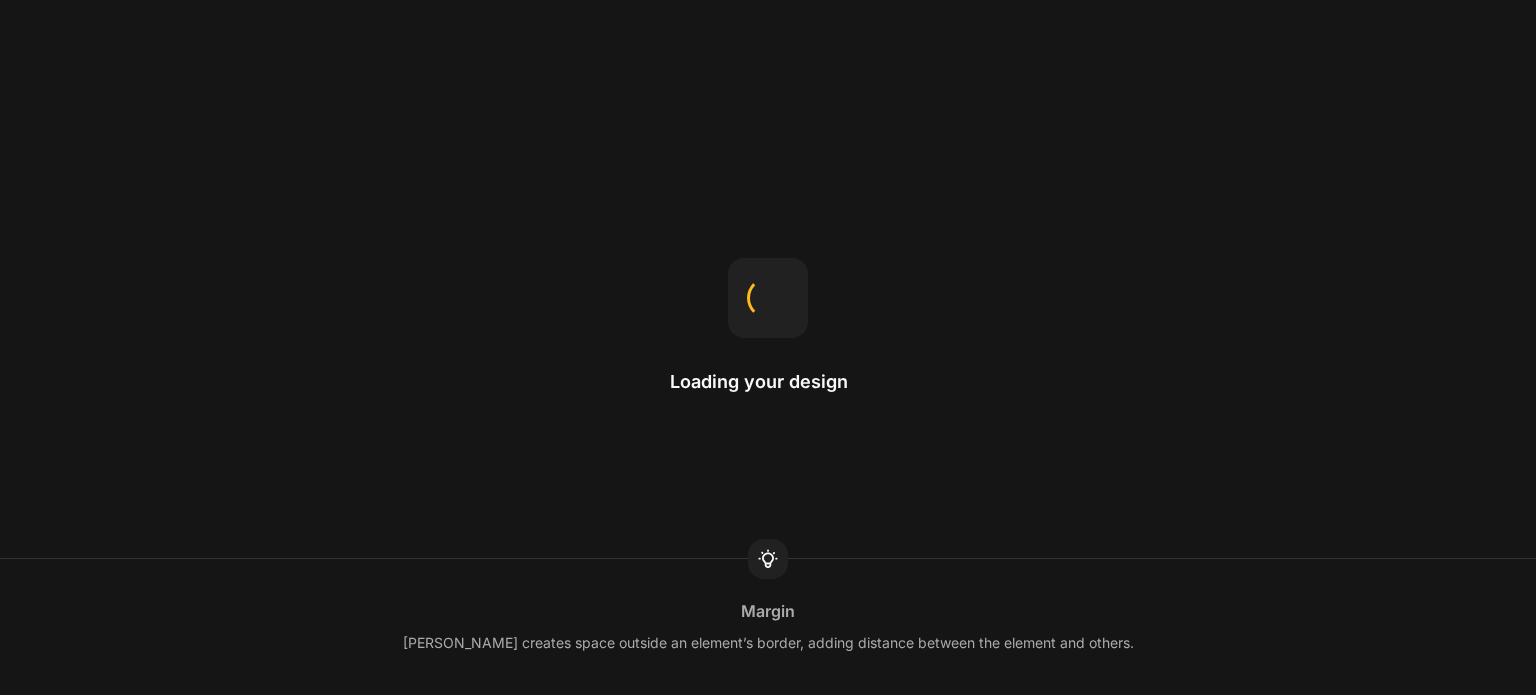 scroll, scrollTop: 0, scrollLeft: 0, axis: both 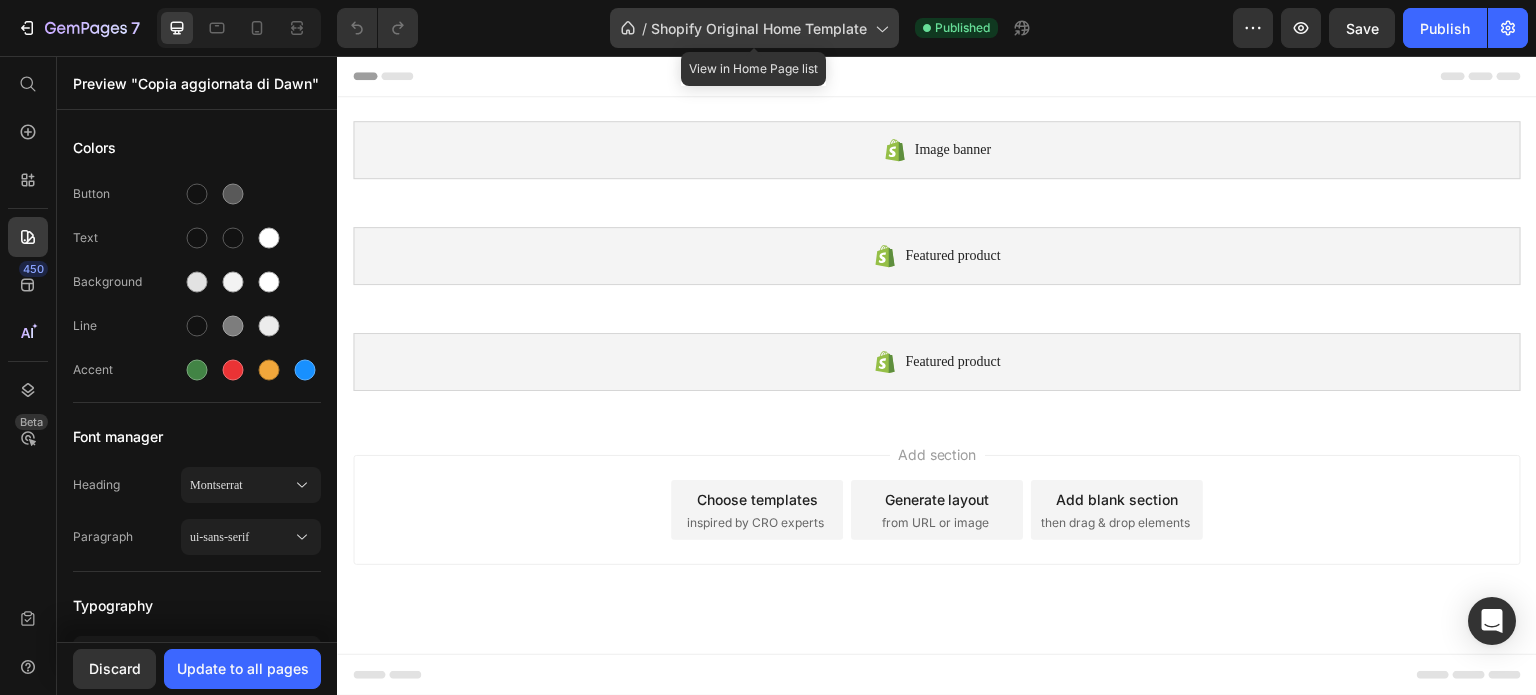 click on "/  Shopify Original Home Template" 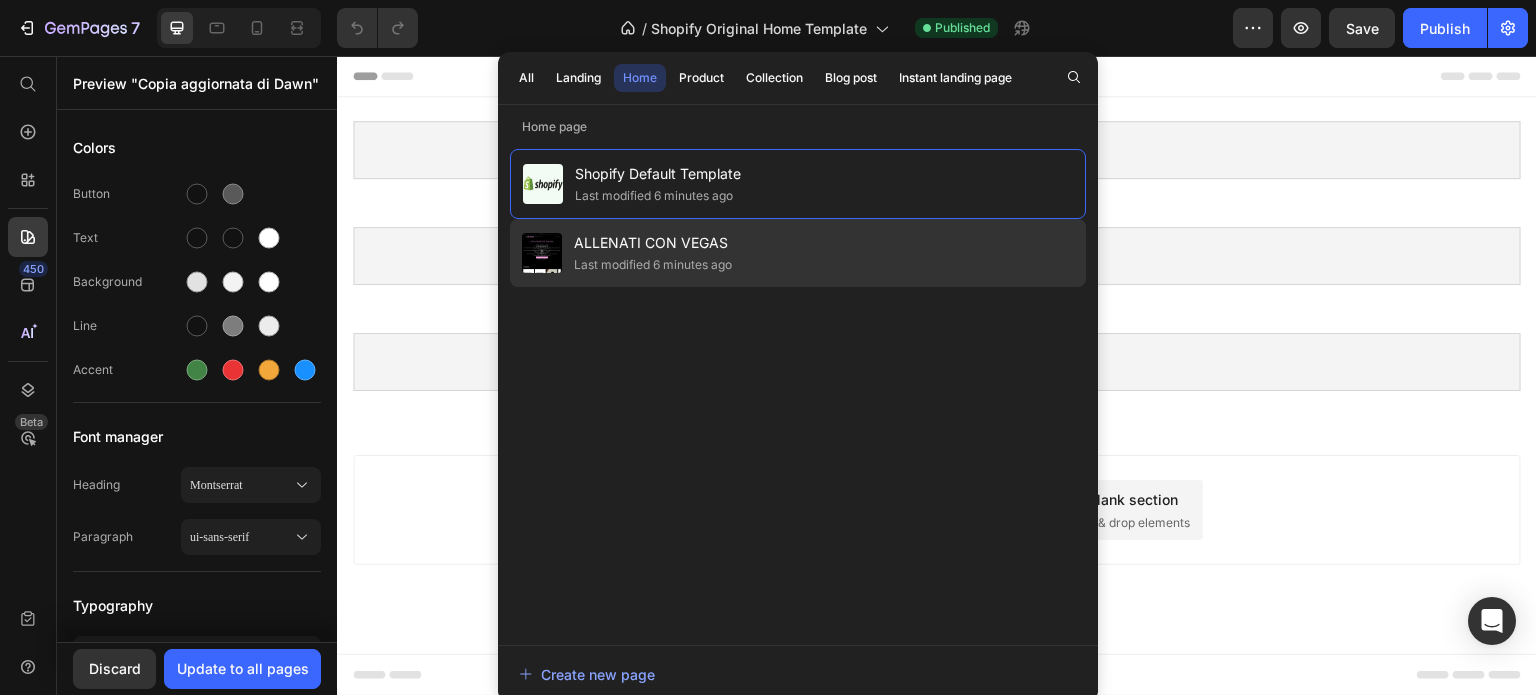 click on "Last modified 6 minutes ago" 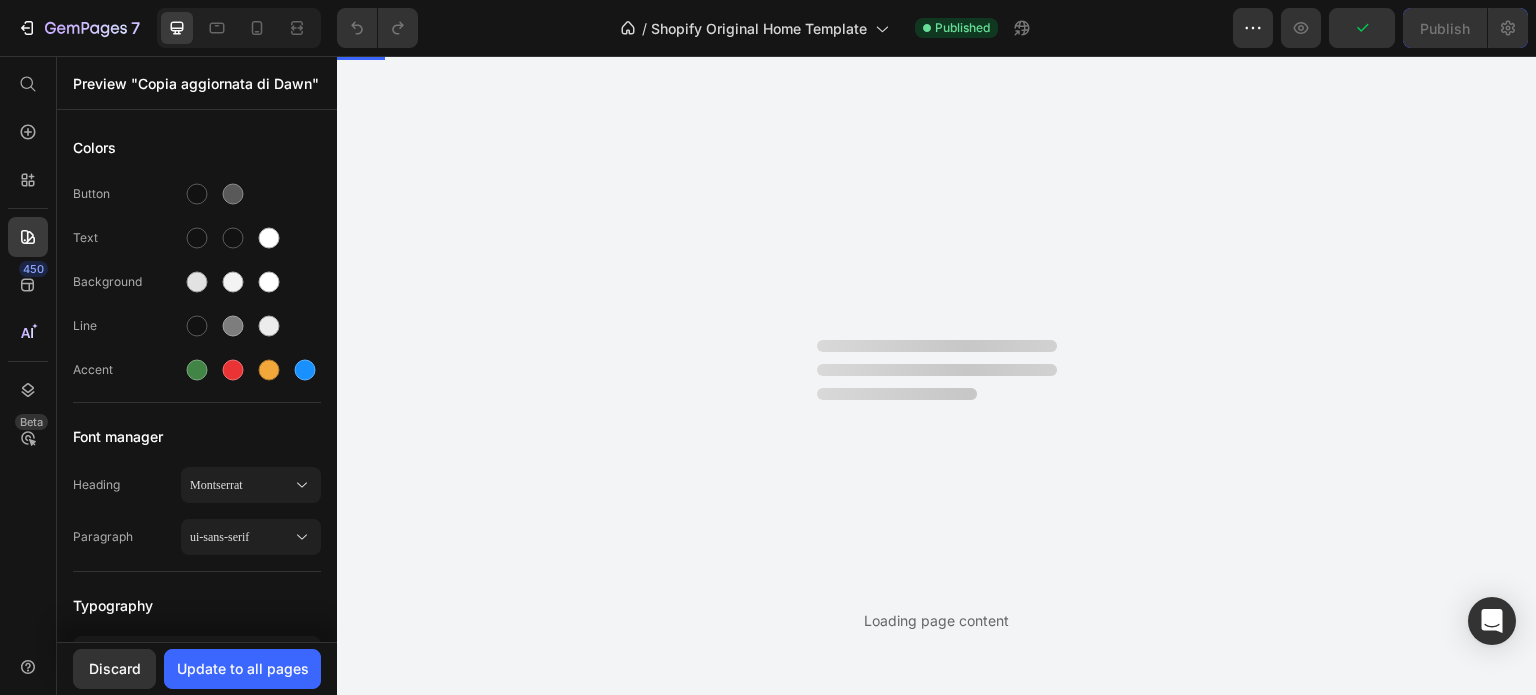 scroll, scrollTop: 0, scrollLeft: 0, axis: both 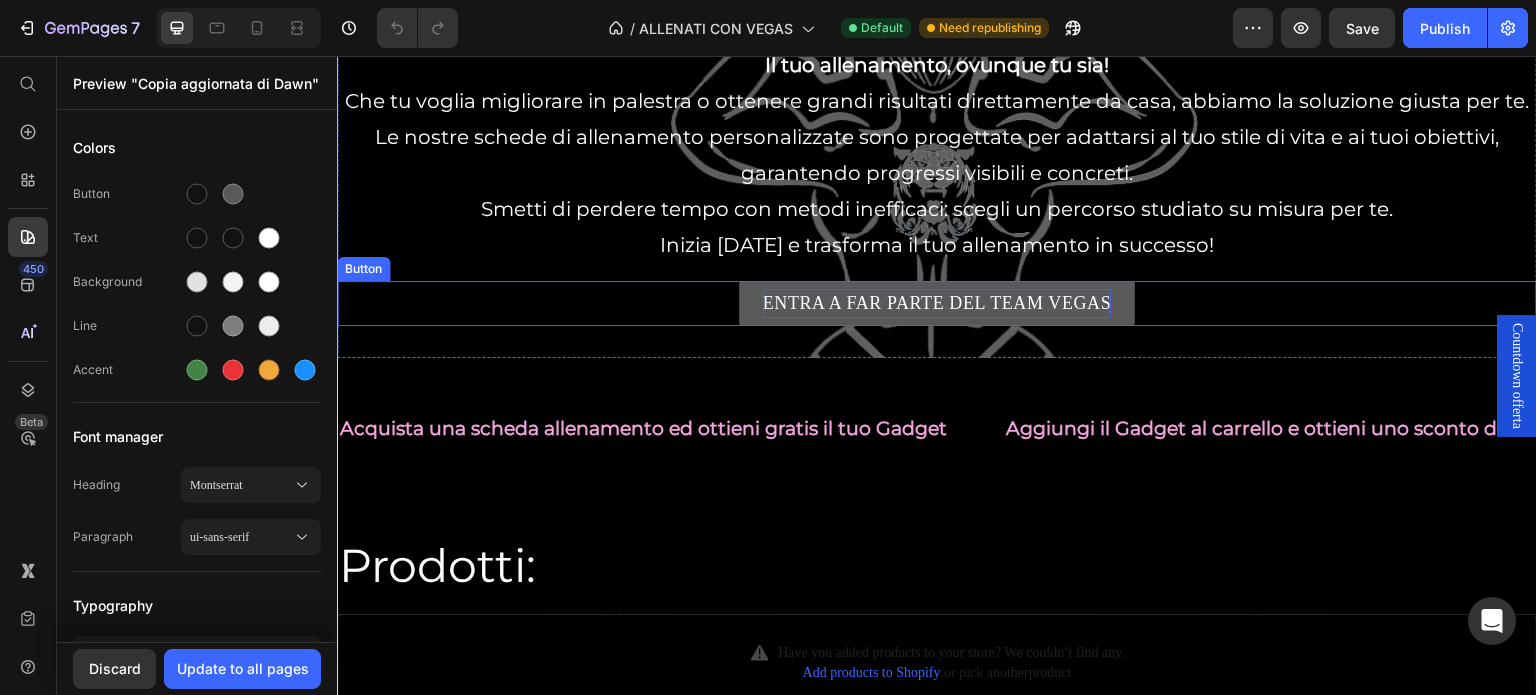 click on "ENTRA A FAR PARTE DEL TEAM VEGAS" at bounding box center (937, 303) 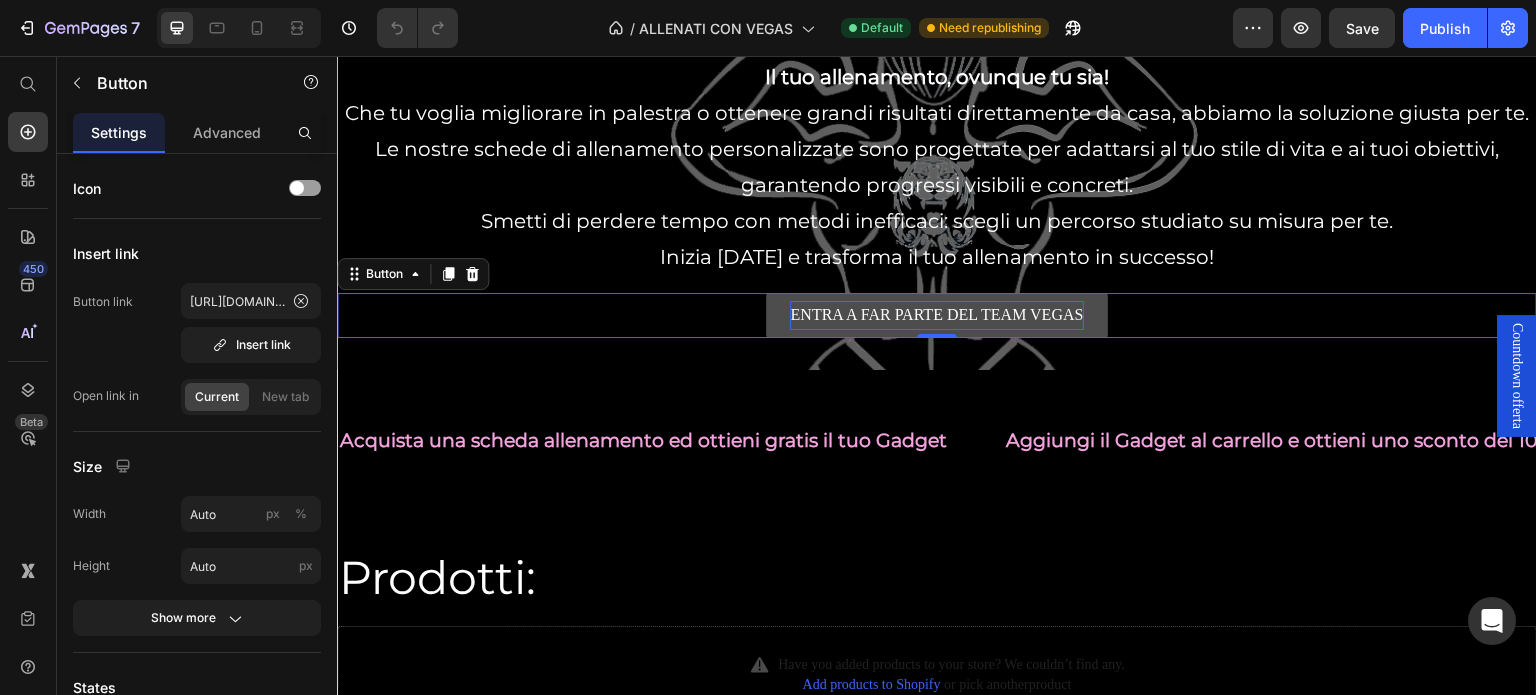 scroll, scrollTop: 211, scrollLeft: 0, axis: vertical 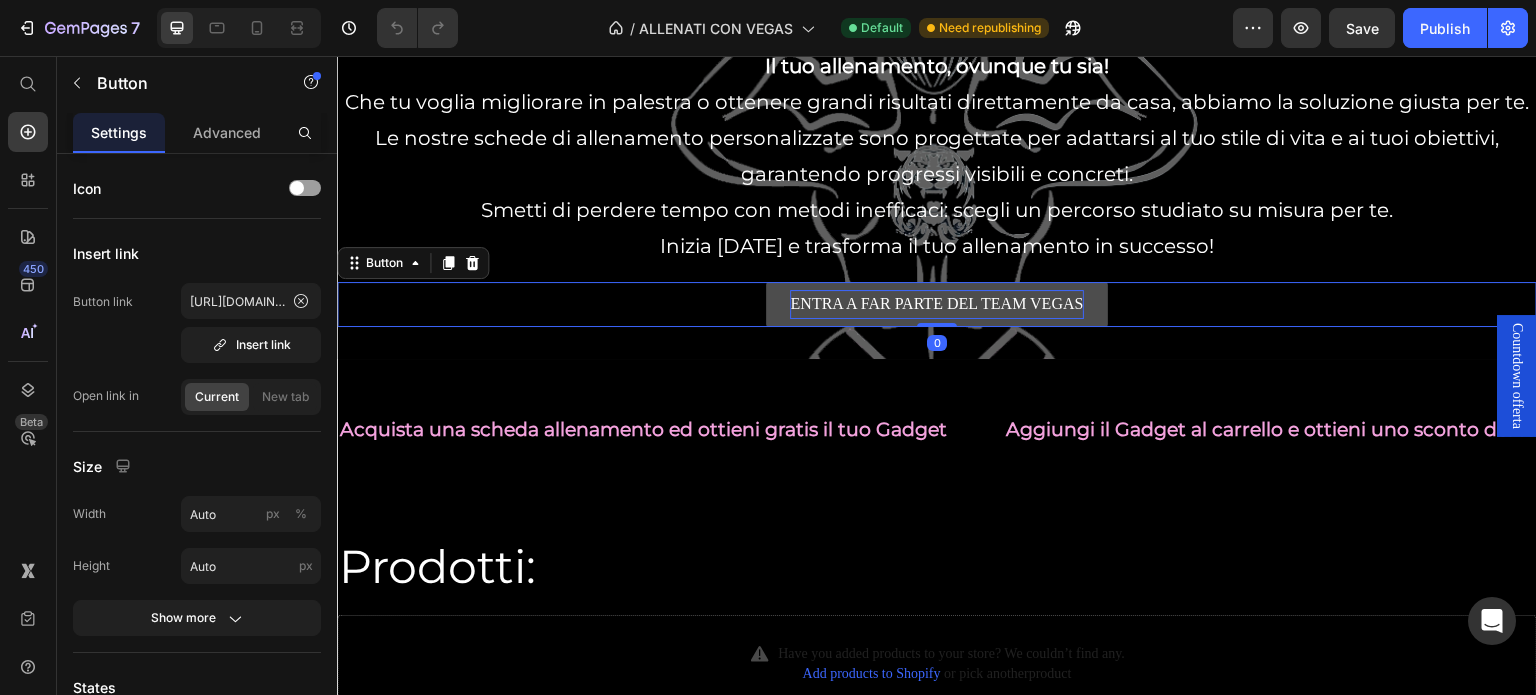 click on "ENTRA A FAR PARTE DEL TEAM VEGAS" at bounding box center (936, 304) 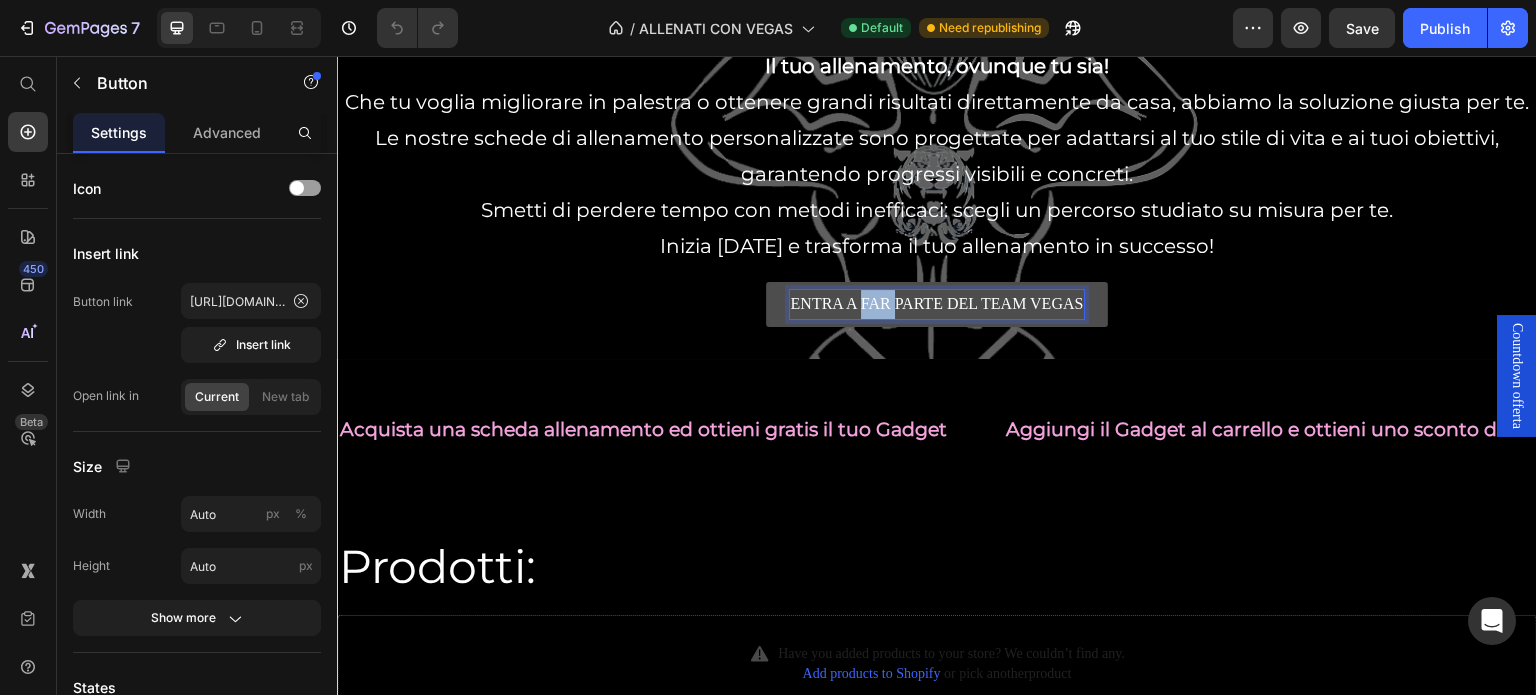 click on "ENTRA A FAR PARTE DEL TEAM VEGAS" at bounding box center (936, 304) 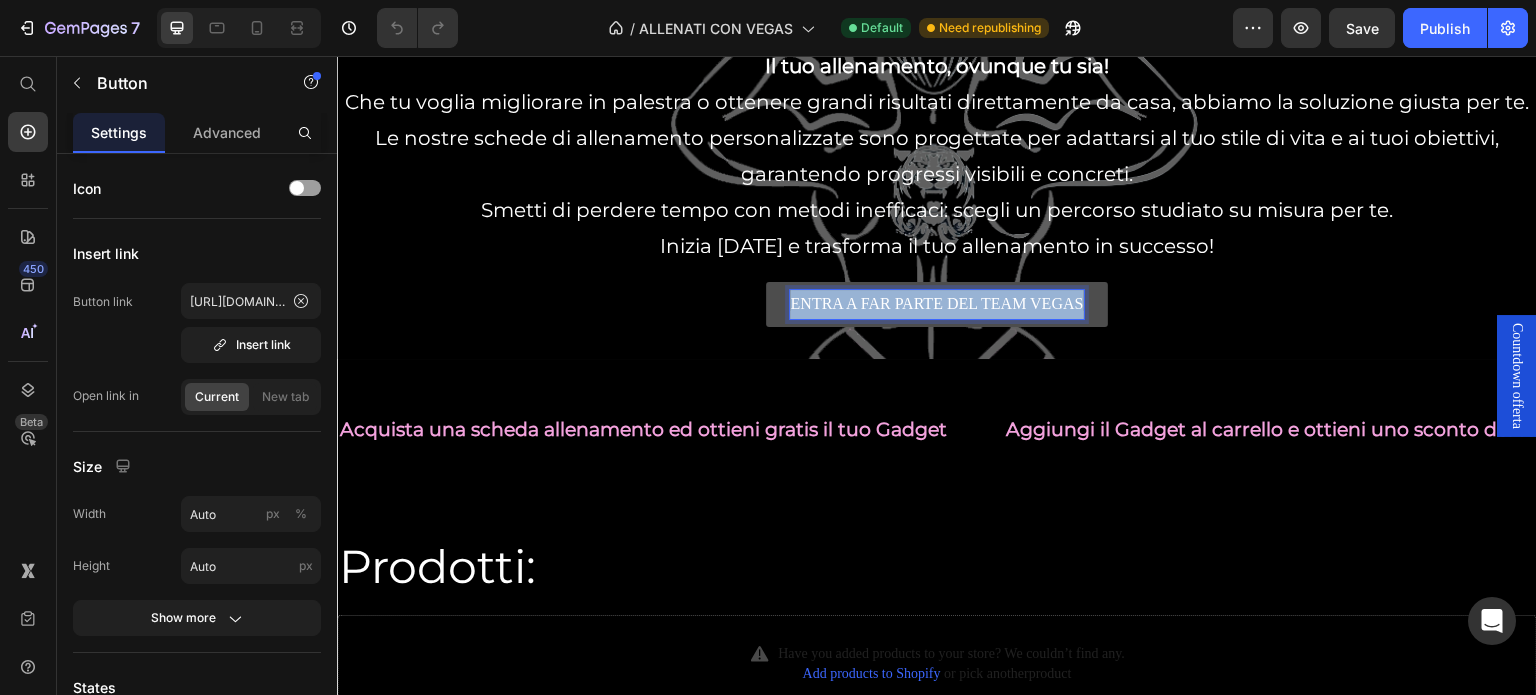 click on "ENTRA A FAR PARTE DEL TEAM VEGAS" at bounding box center (936, 304) 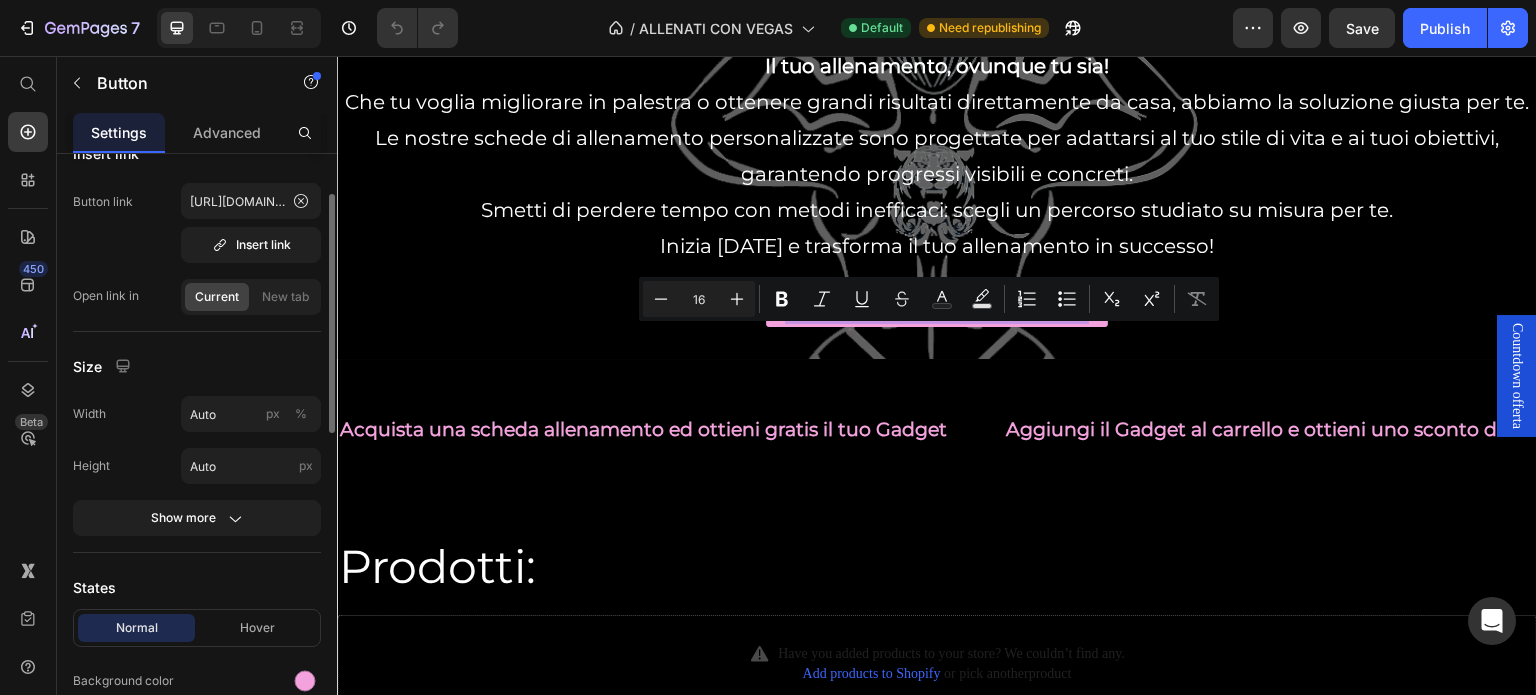 scroll, scrollTop: 0, scrollLeft: 0, axis: both 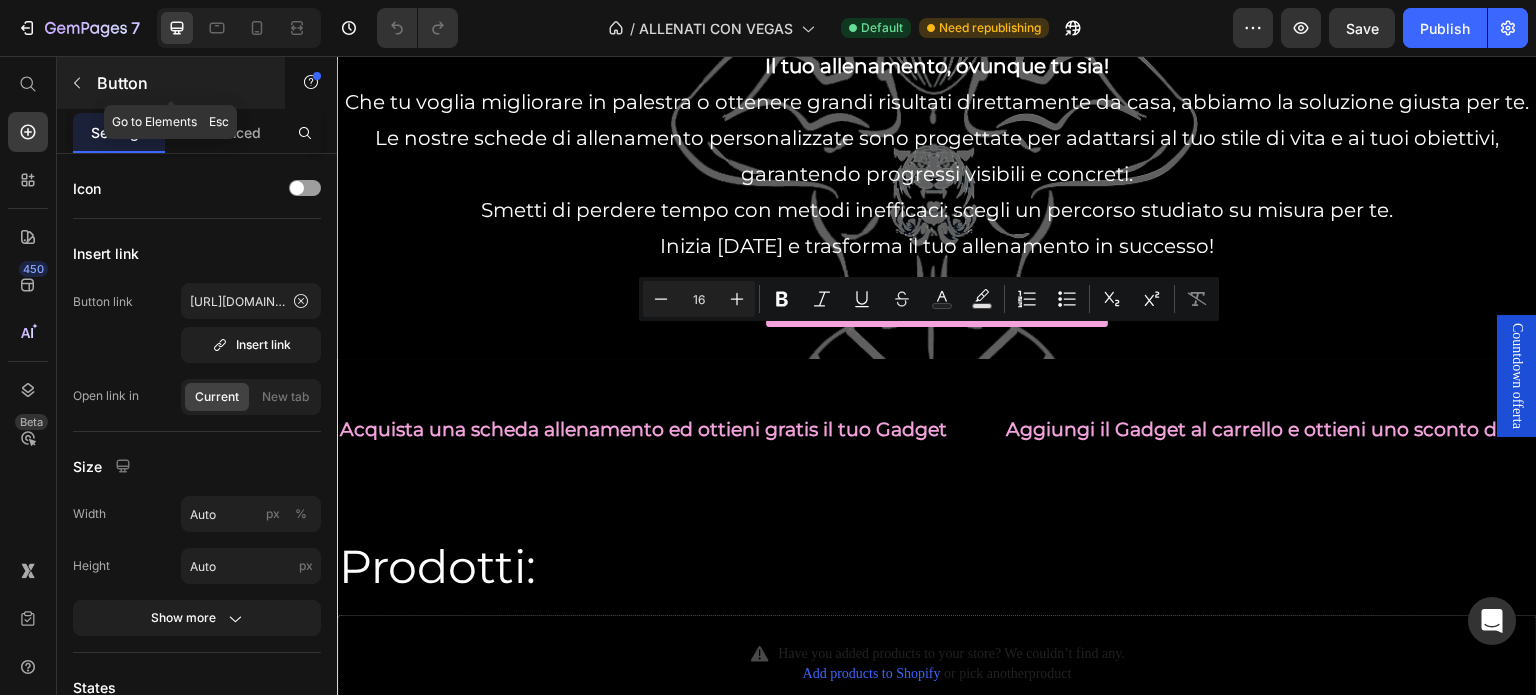 click at bounding box center (77, 83) 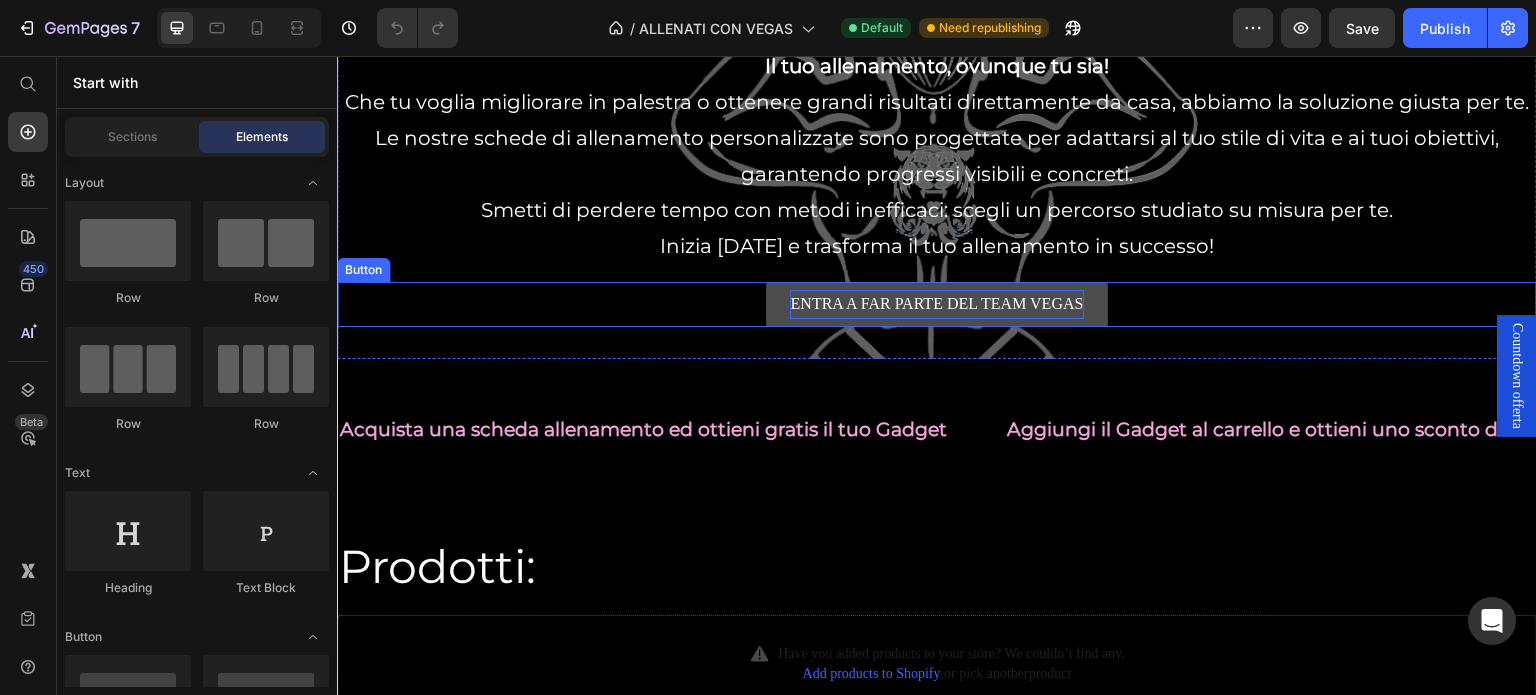 click on "ENTRA A FAR PARTE DEL TEAM VEGAS" at bounding box center (936, 304) 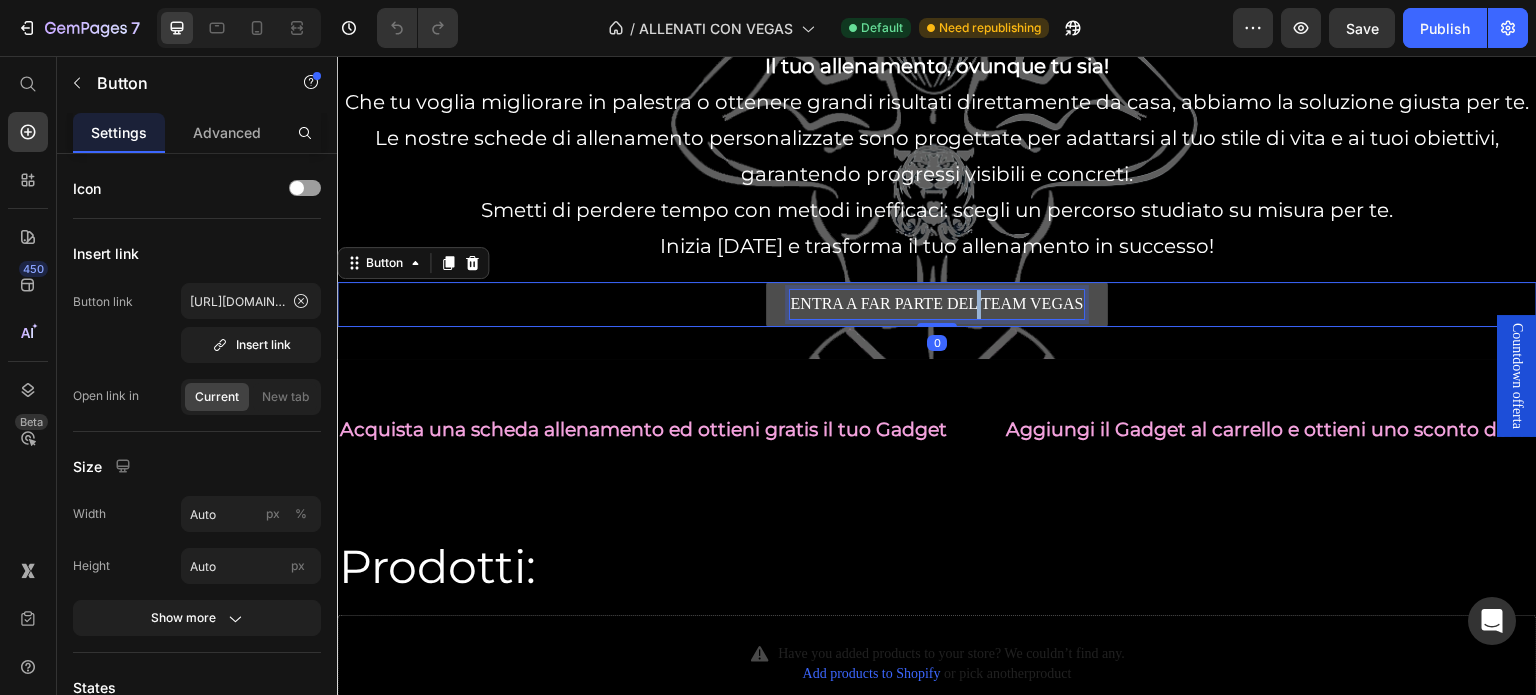 click on "ENTRA A FAR PARTE DEL TEAM VEGAS" at bounding box center [936, 304] 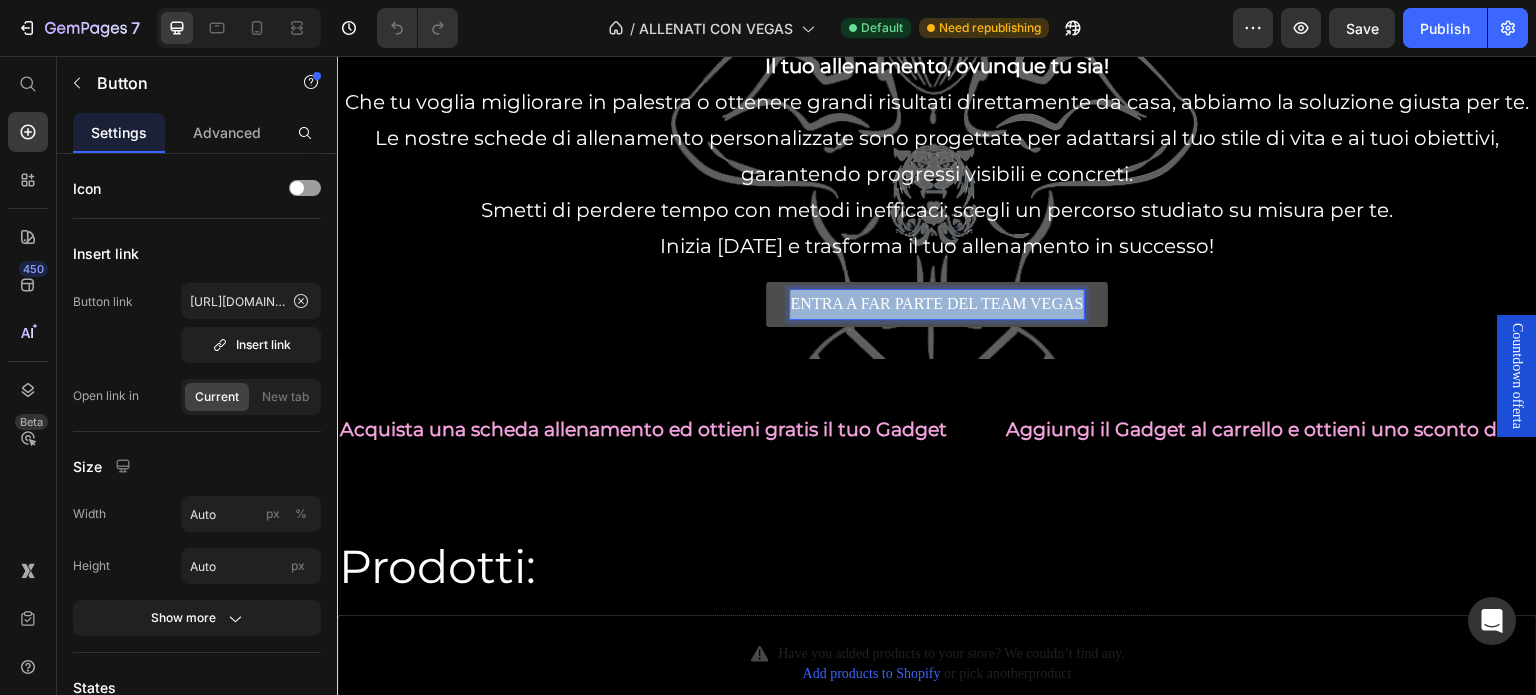 click on "ENTRA A FAR PARTE DEL TEAM VEGAS" at bounding box center [936, 304] 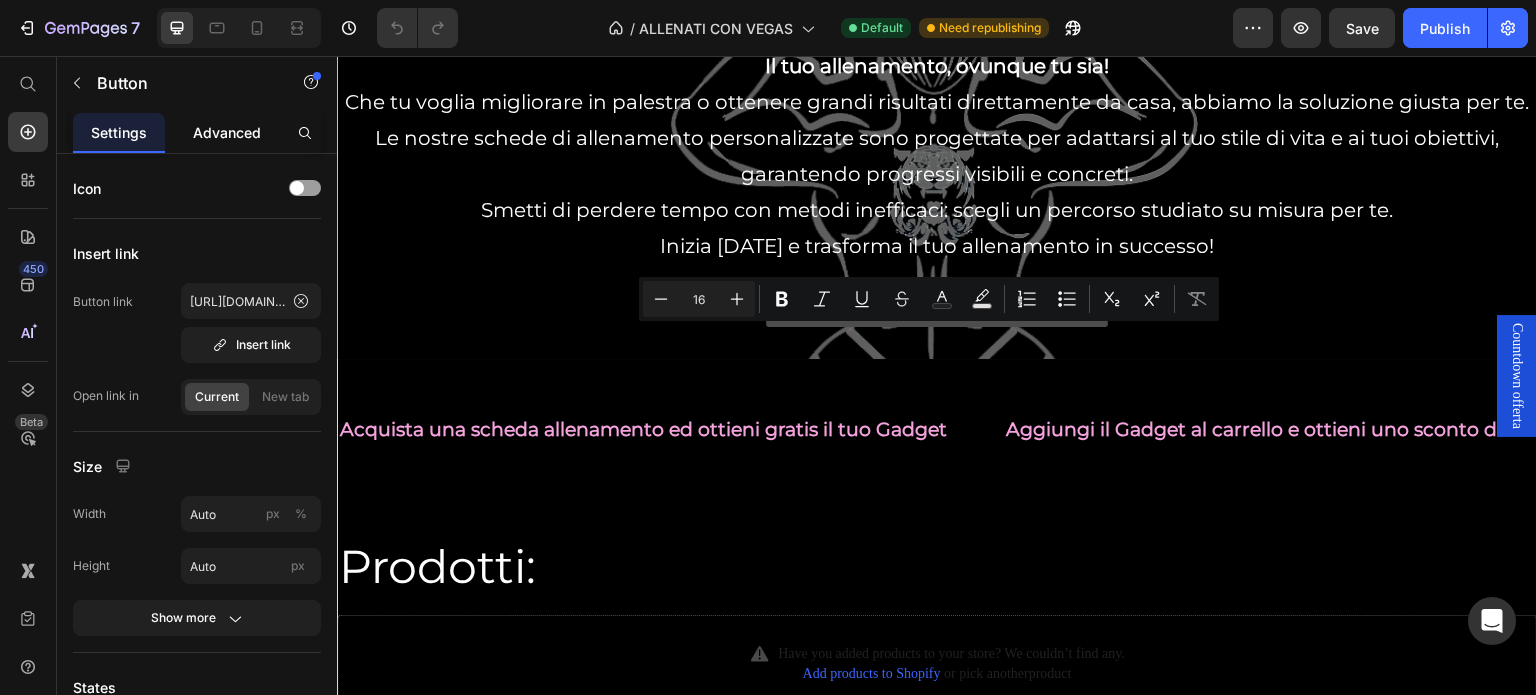 click on "Advanced" at bounding box center [227, 132] 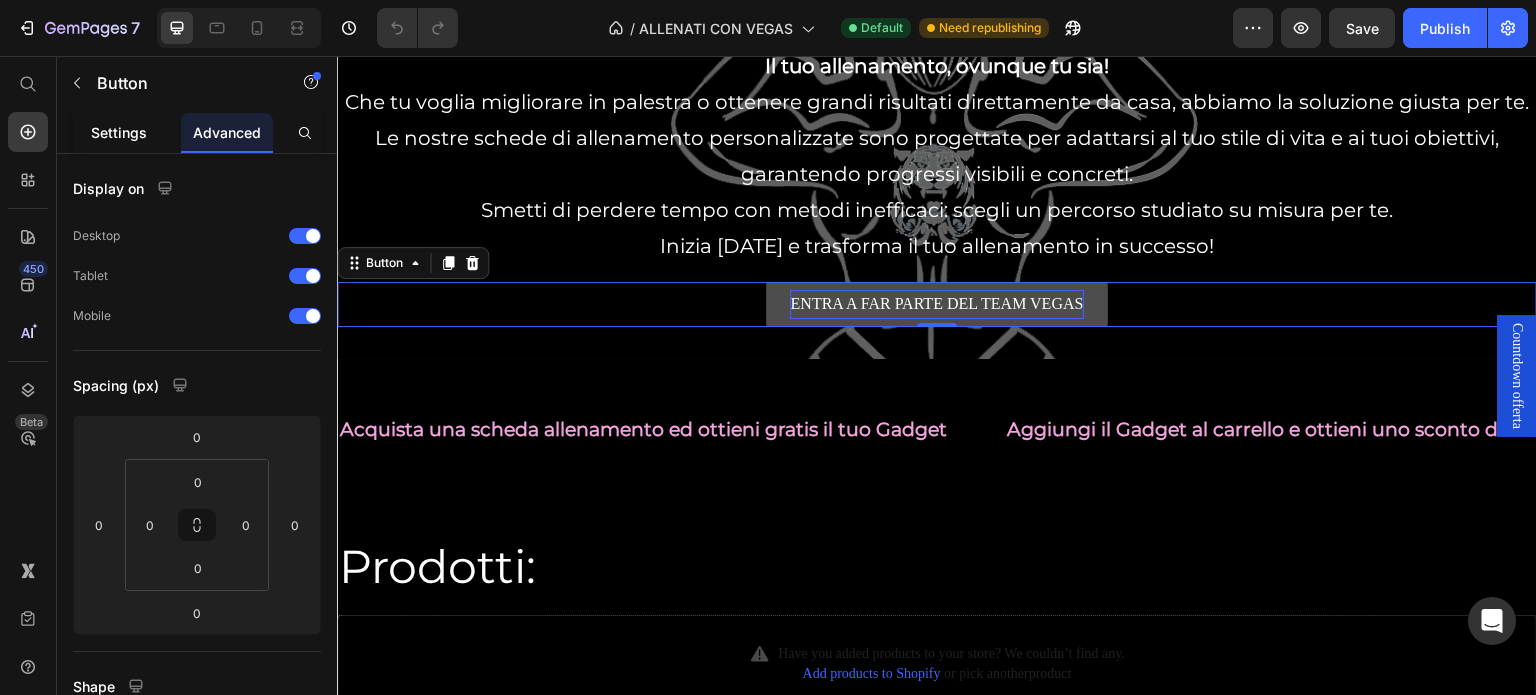 click on "Settings" at bounding box center [119, 132] 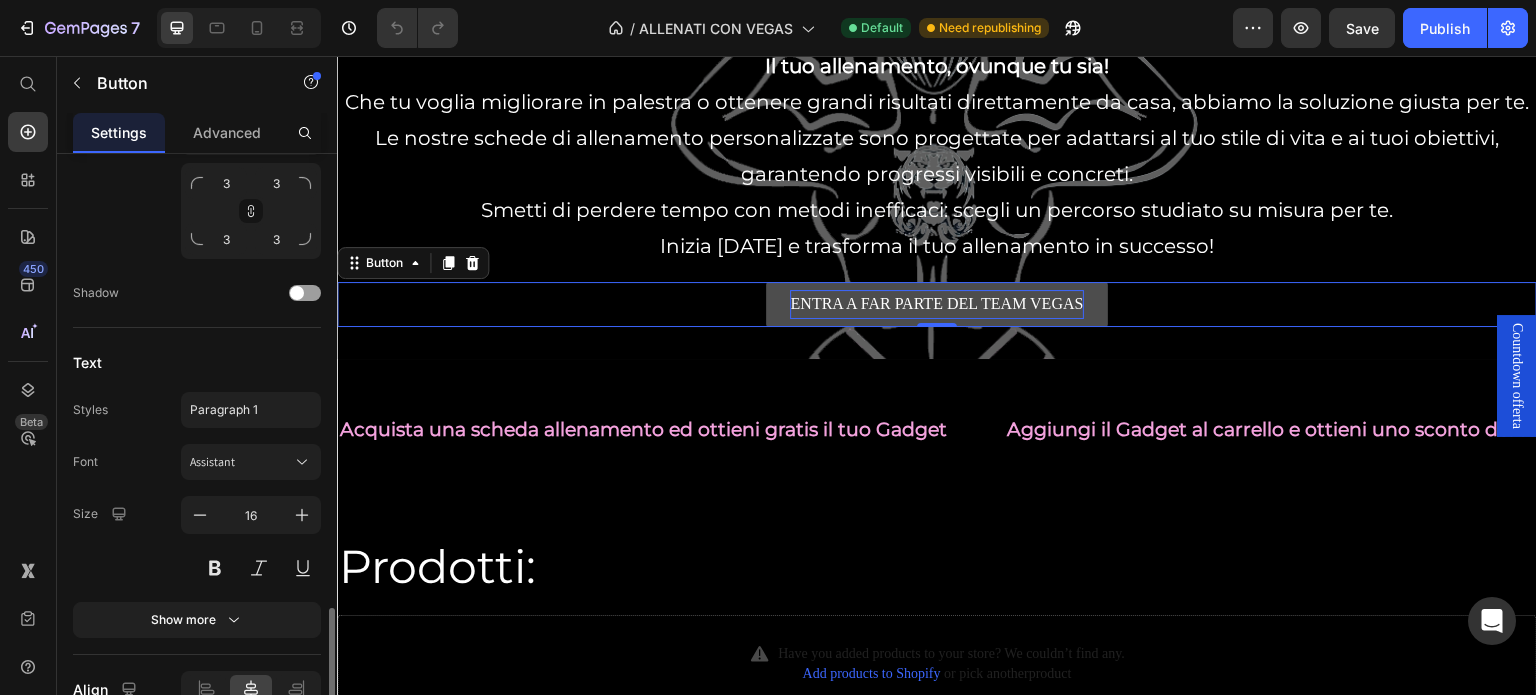 scroll, scrollTop: 896, scrollLeft: 0, axis: vertical 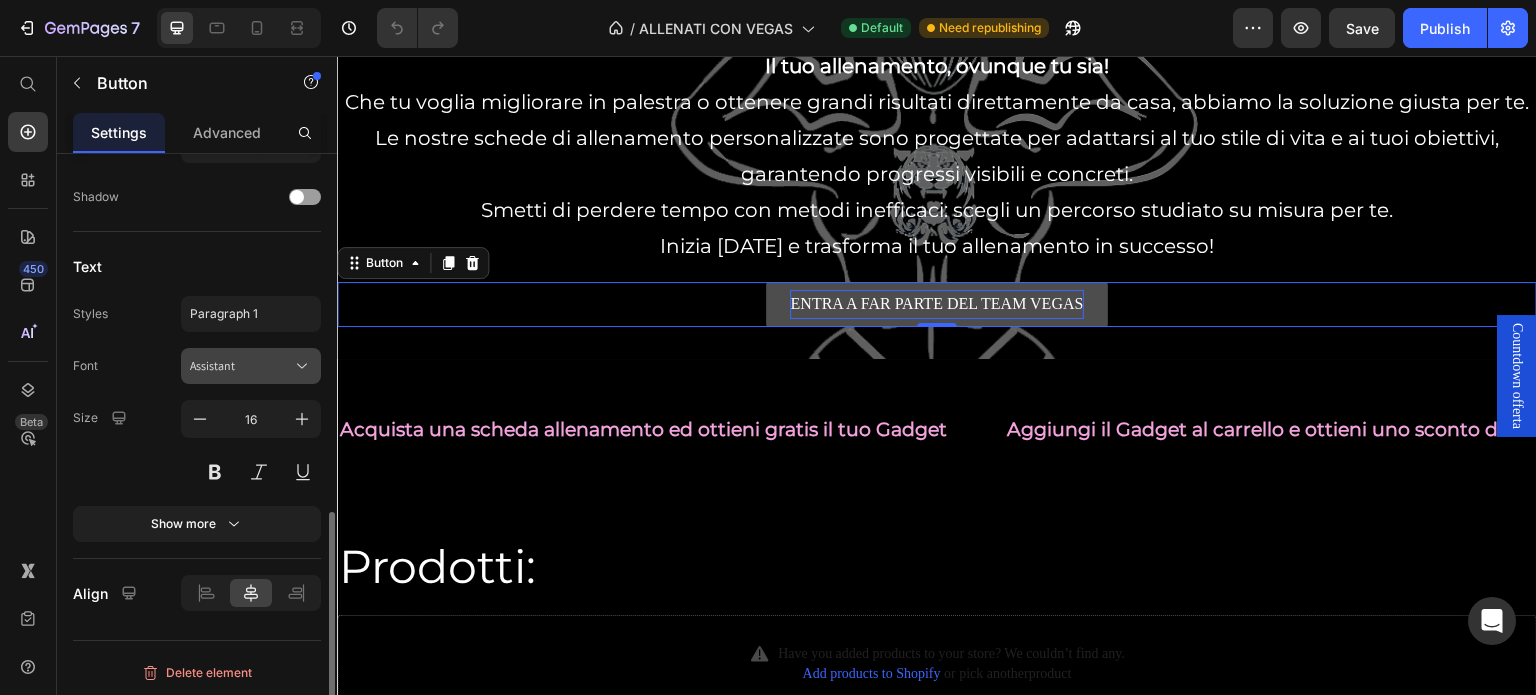 click on "Assistant" at bounding box center [251, 366] 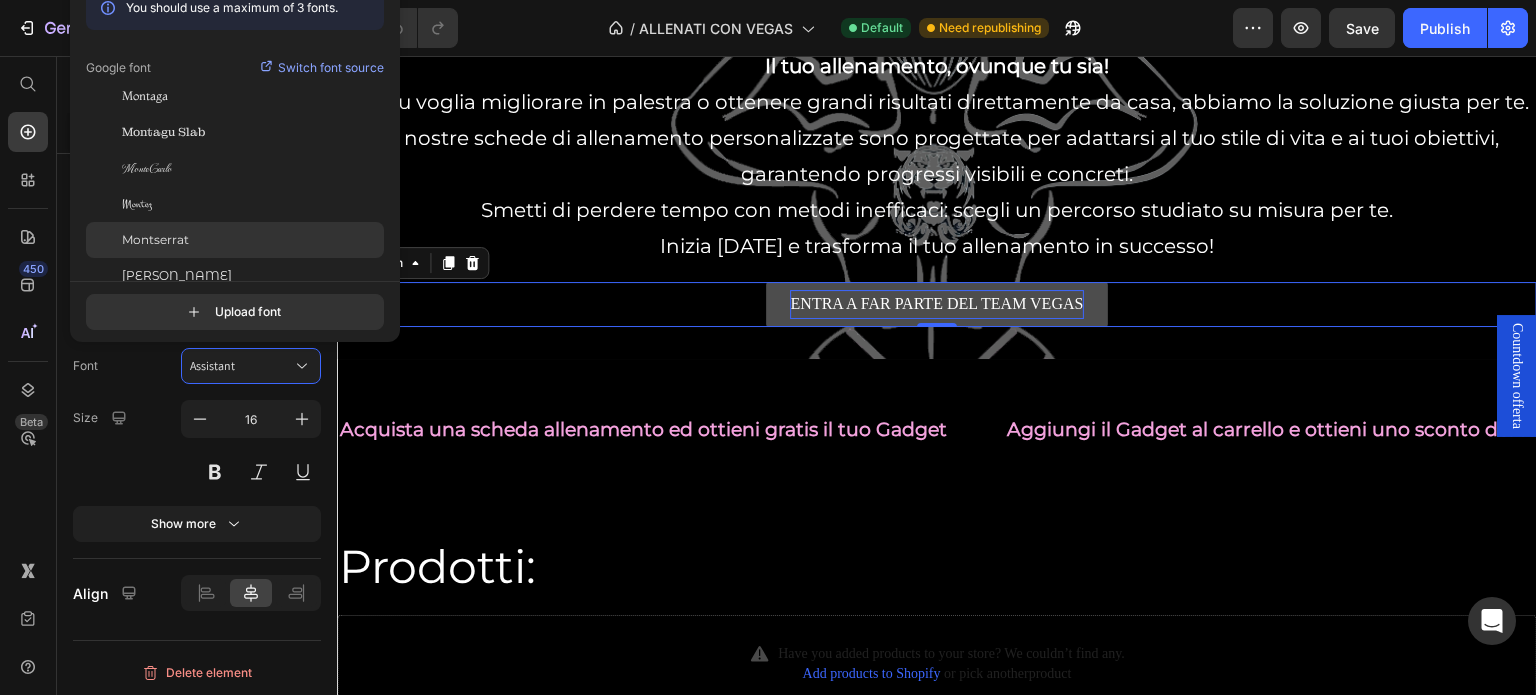 type on "mont" 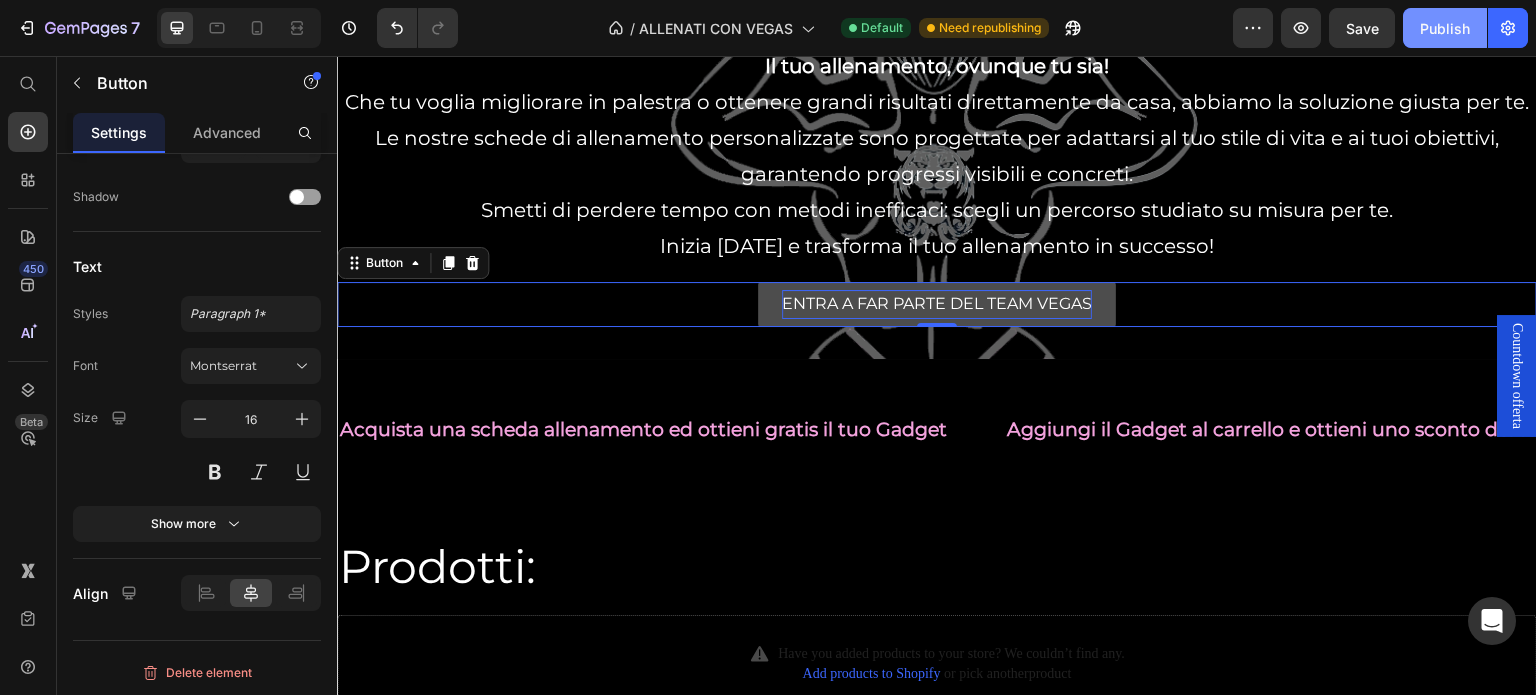 click on "Publish" at bounding box center (1445, 28) 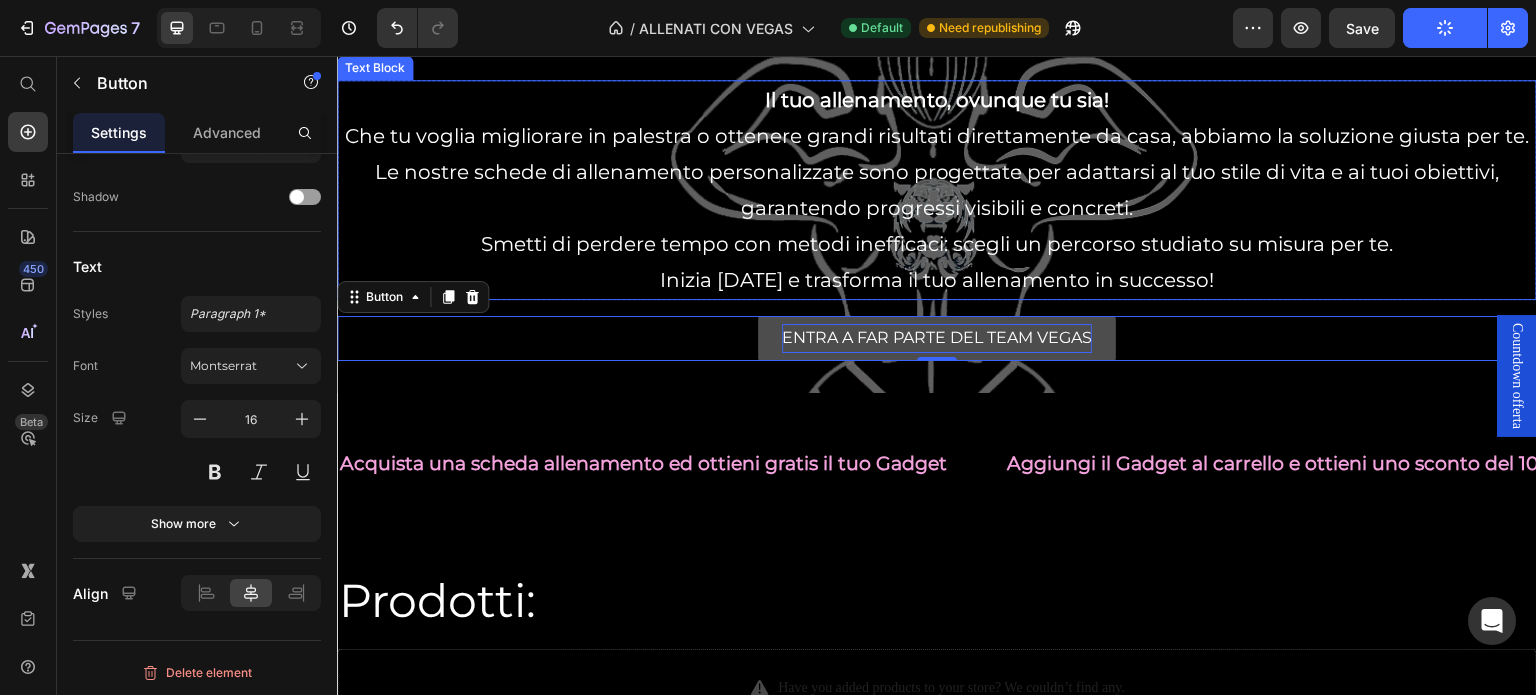 scroll, scrollTop: 200, scrollLeft: 0, axis: vertical 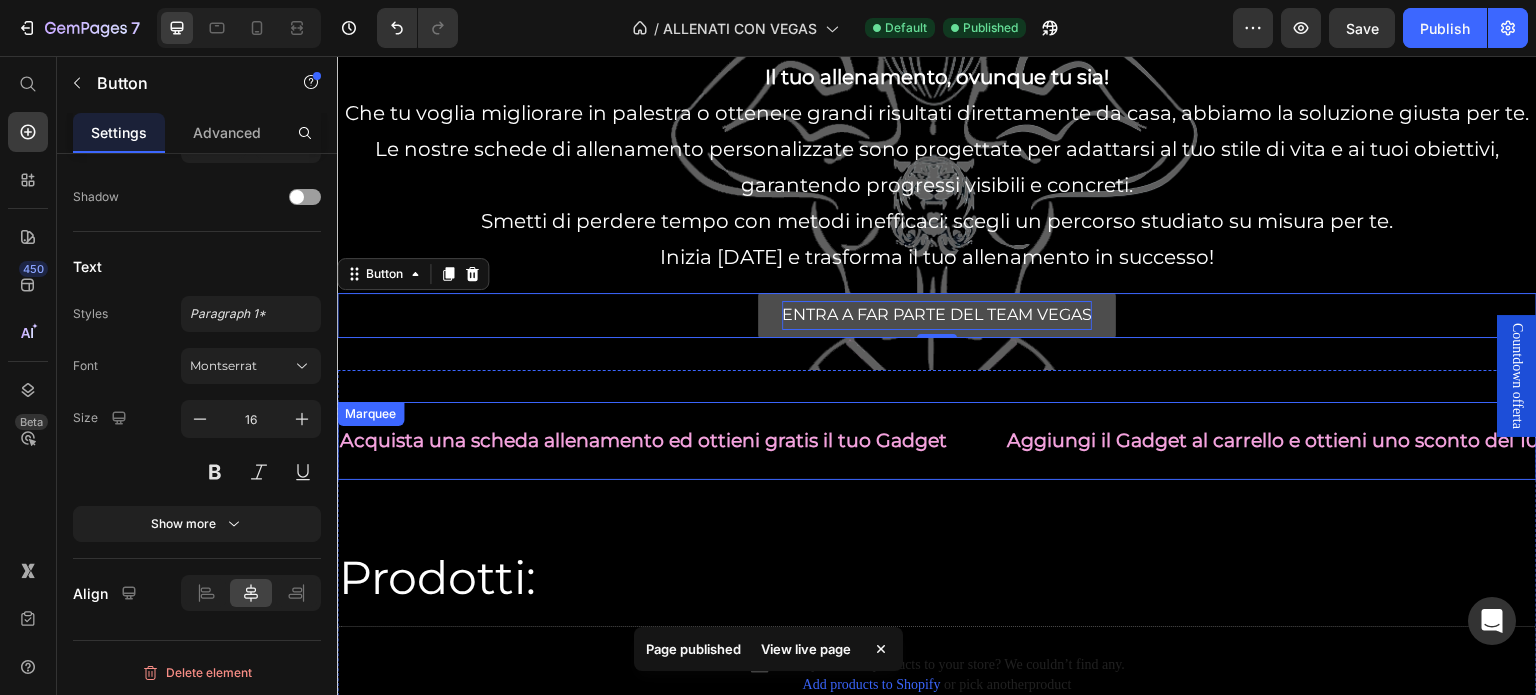 click on "Acquista una scheda allenamento ed ottieni gratis il tuo Gadget Text" at bounding box center [671, 441] 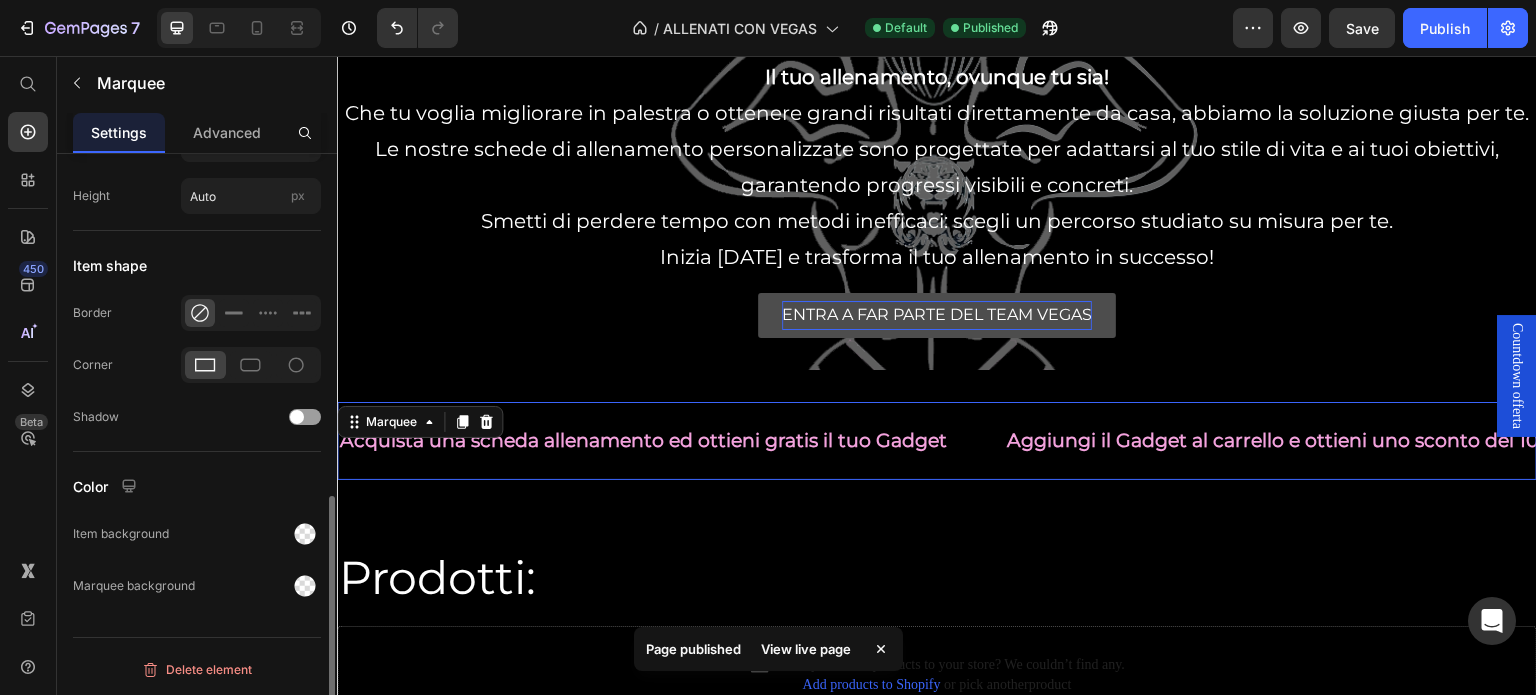 scroll, scrollTop: 0, scrollLeft: 0, axis: both 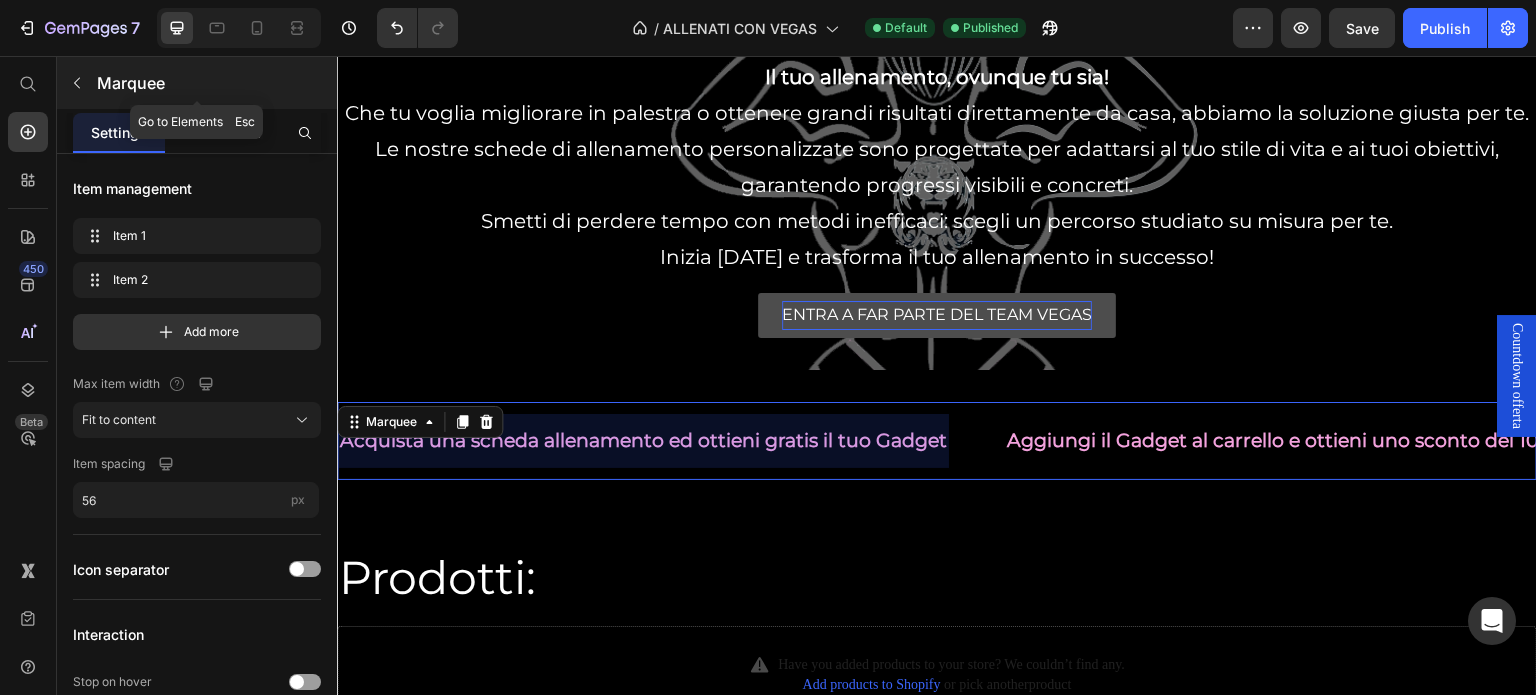 click 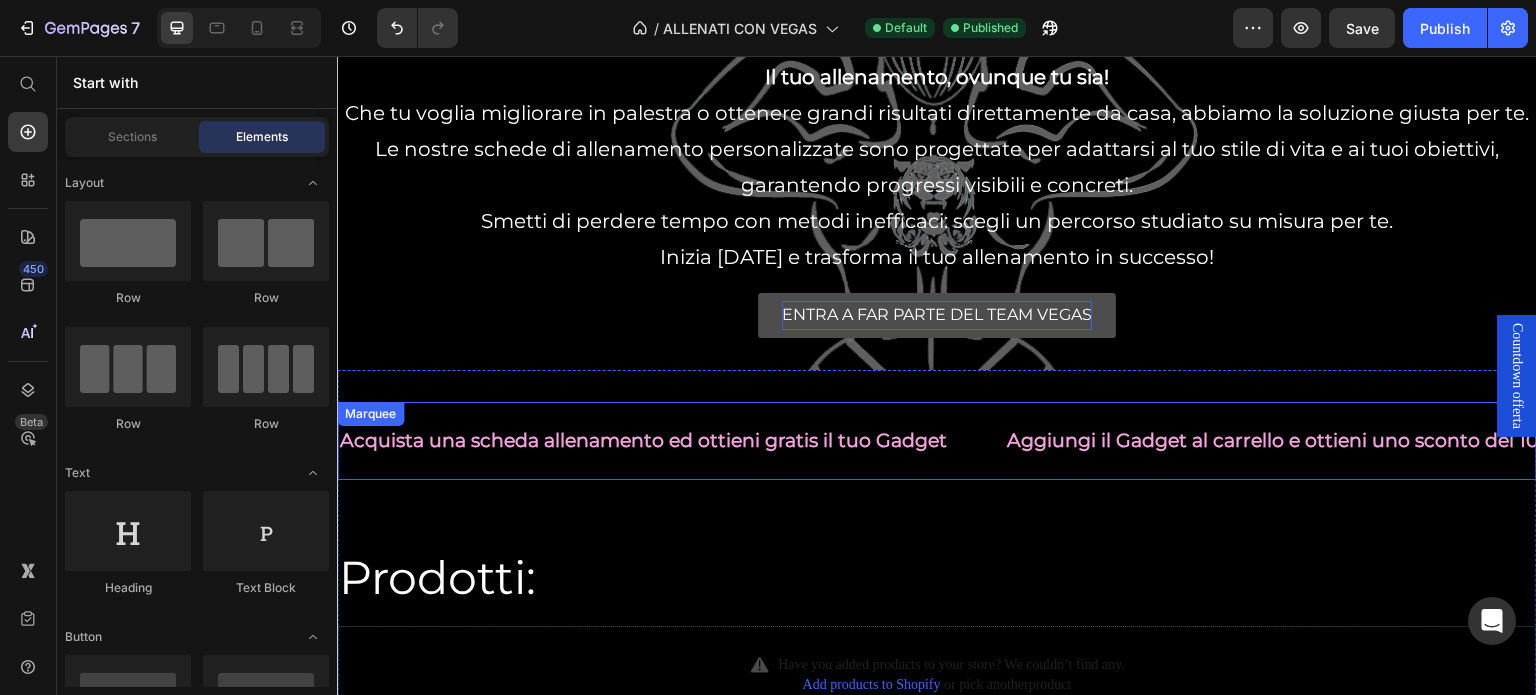 click on "Acquista una scheda allenamento ed ottieni gratis il tuo Gadget Text" at bounding box center [671, 441] 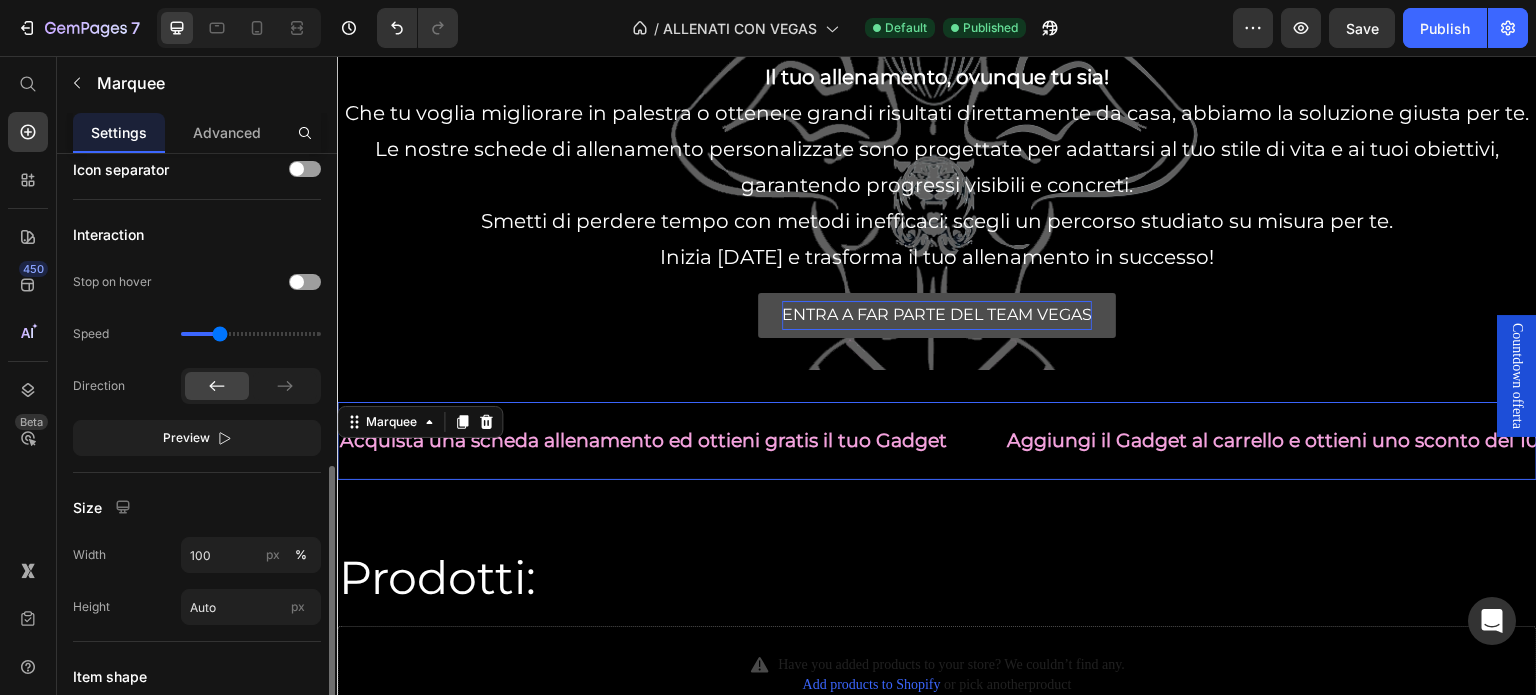 scroll, scrollTop: 500, scrollLeft: 0, axis: vertical 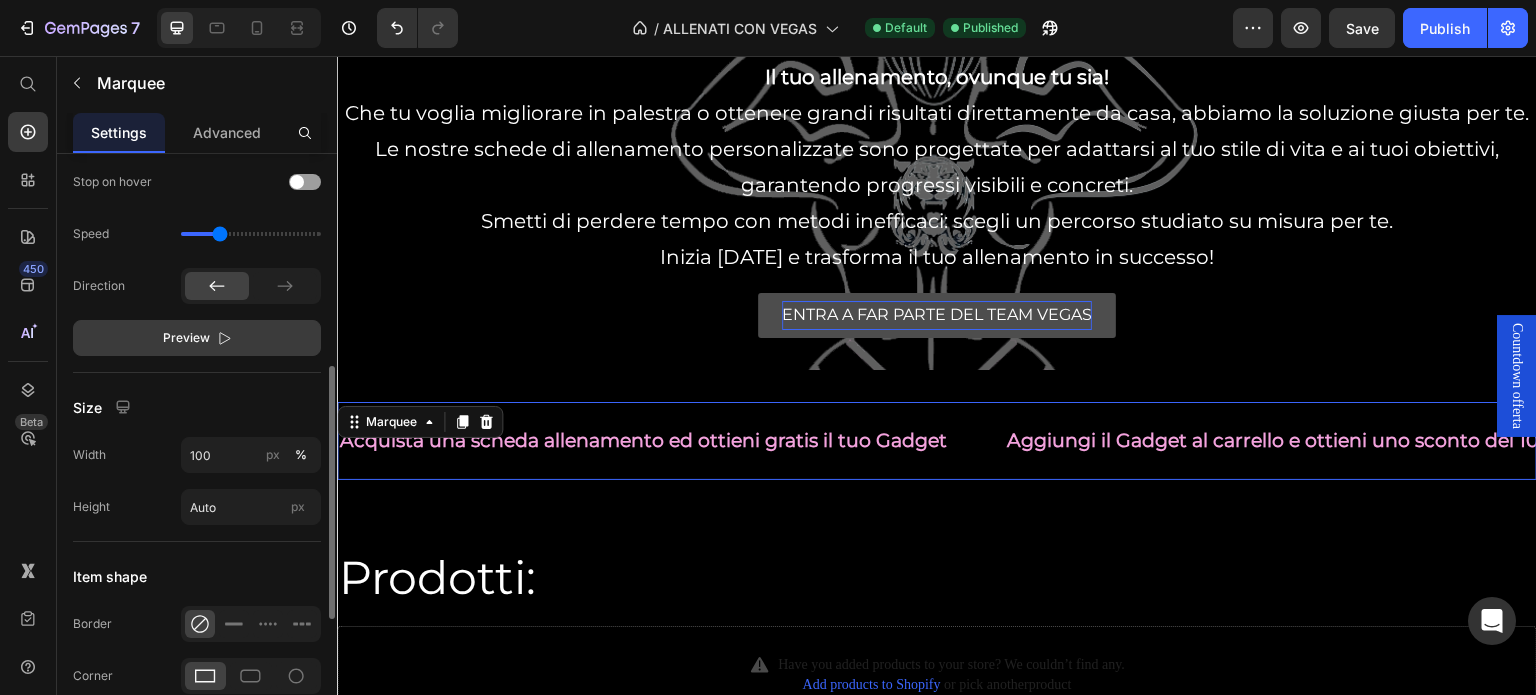 click on "Preview" at bounding box center (197, 338) 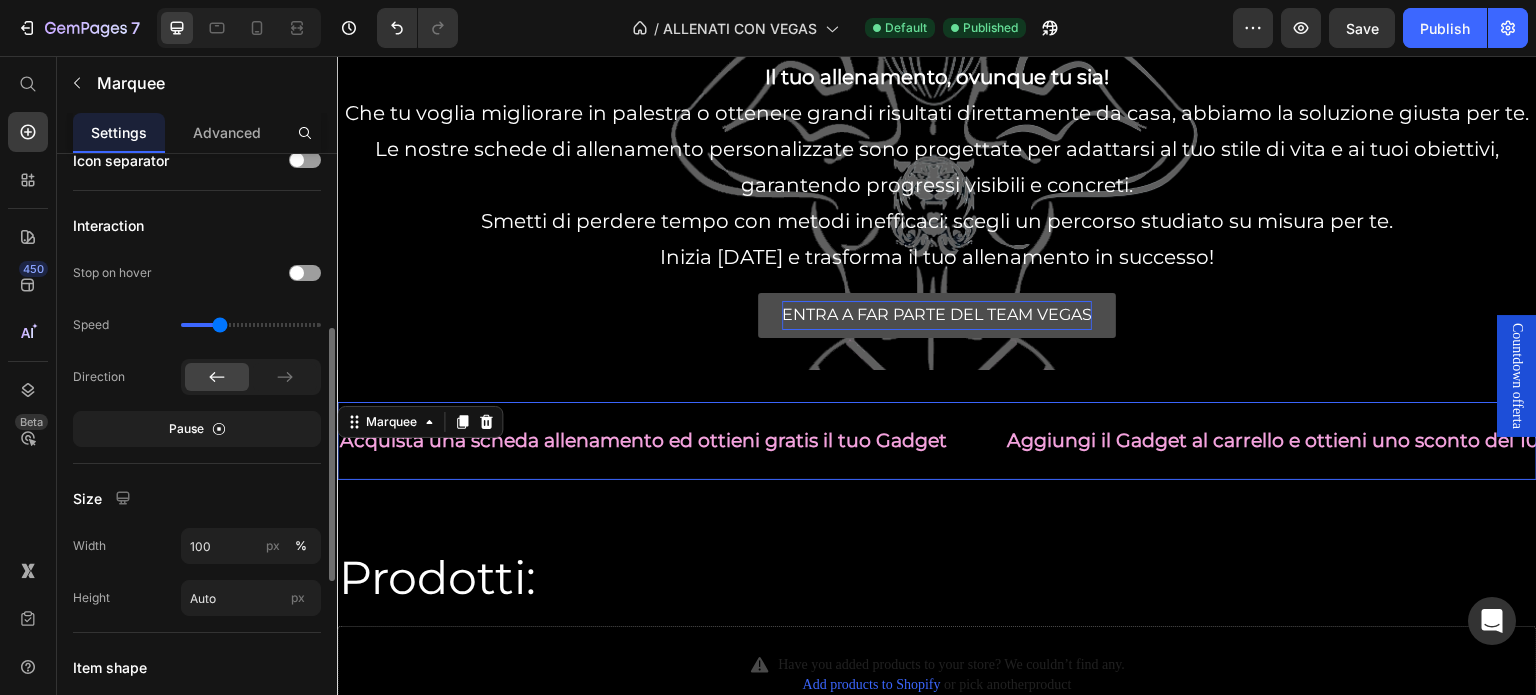 scroll, scrollTop: 509, scrollLeft: 0, axis: vertical 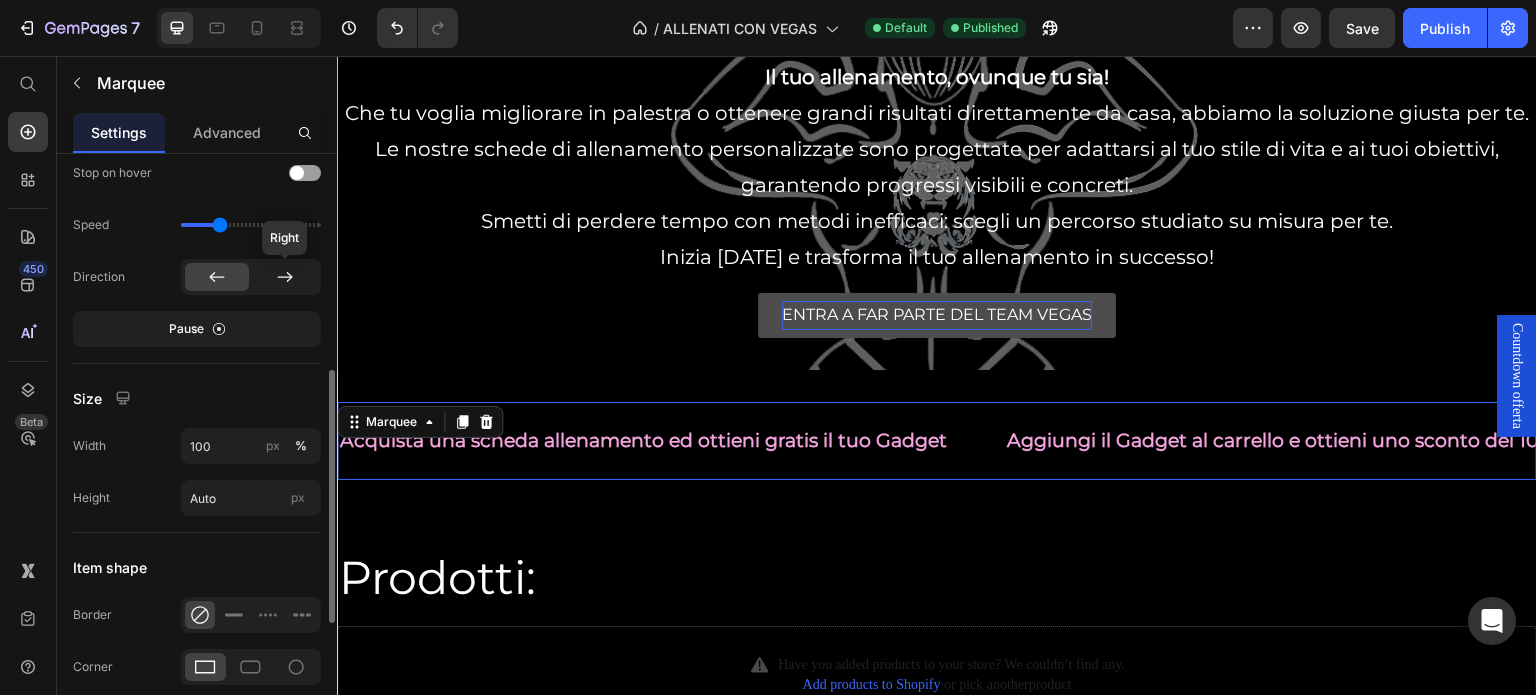 click 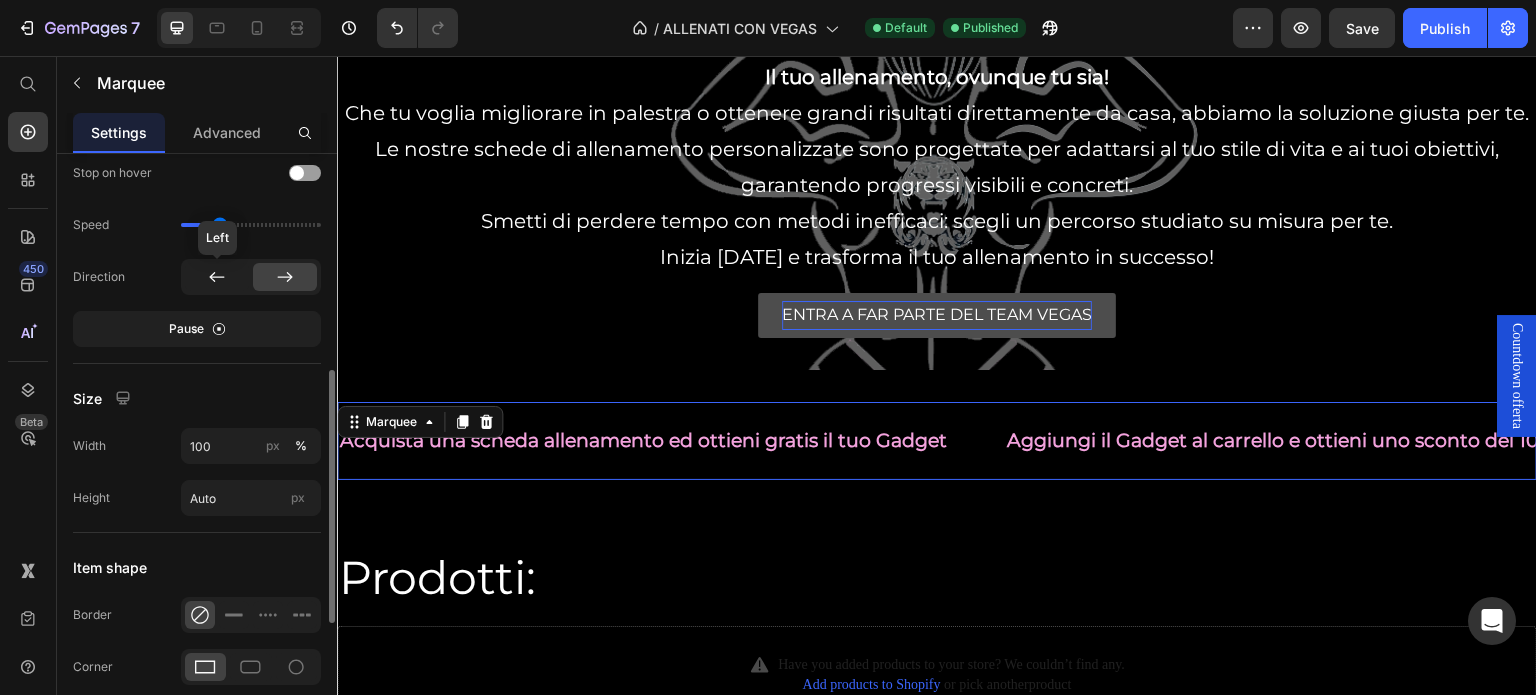click 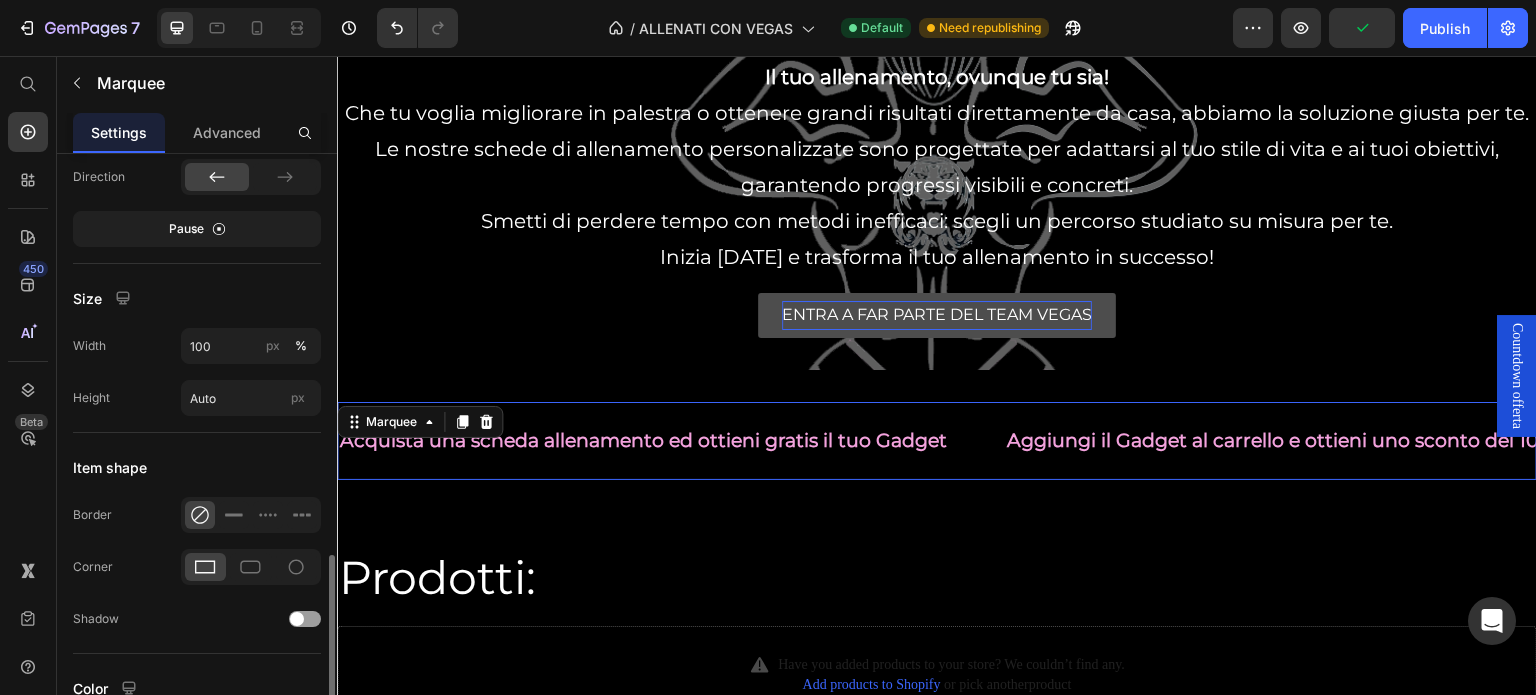 scroll, scrollTop: 709, scrollLeft: 0, axis: vertical 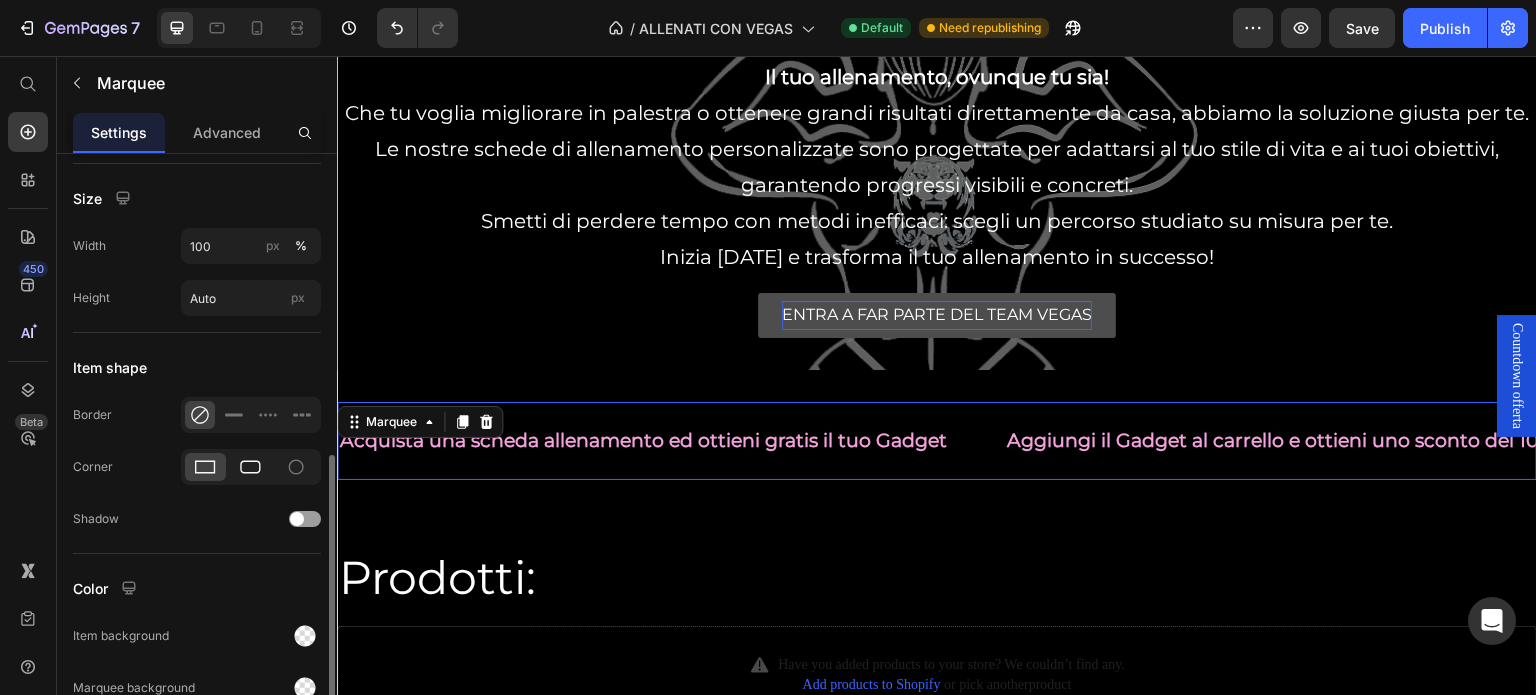 click 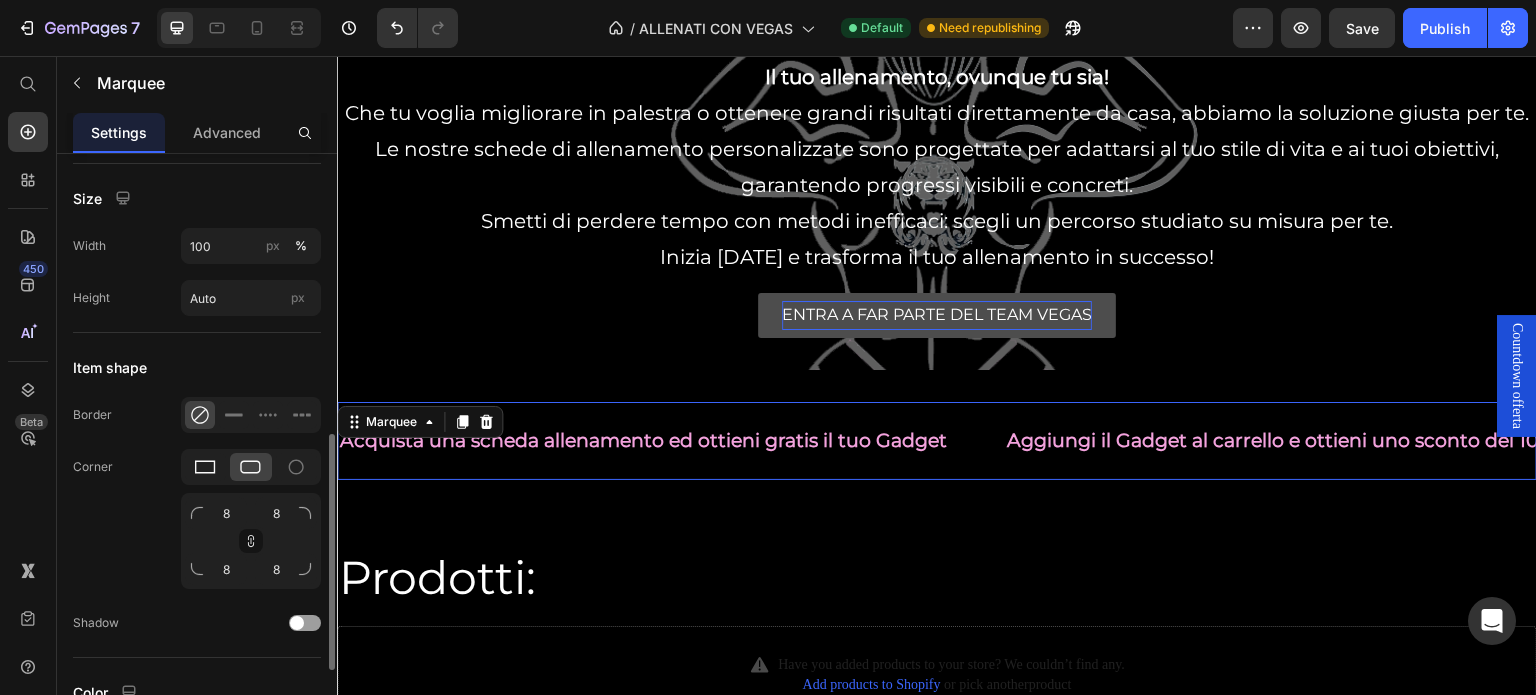 click 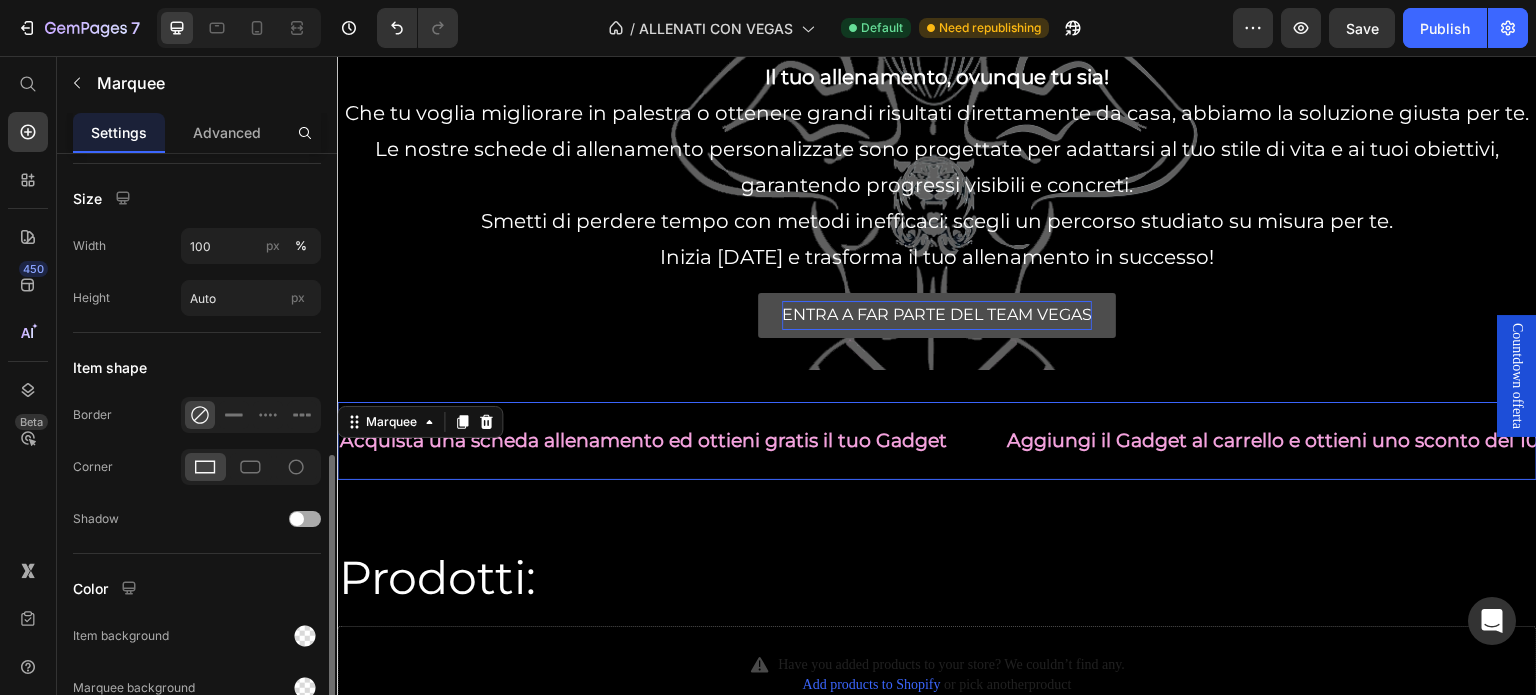 click at bounding box center (297, 519) 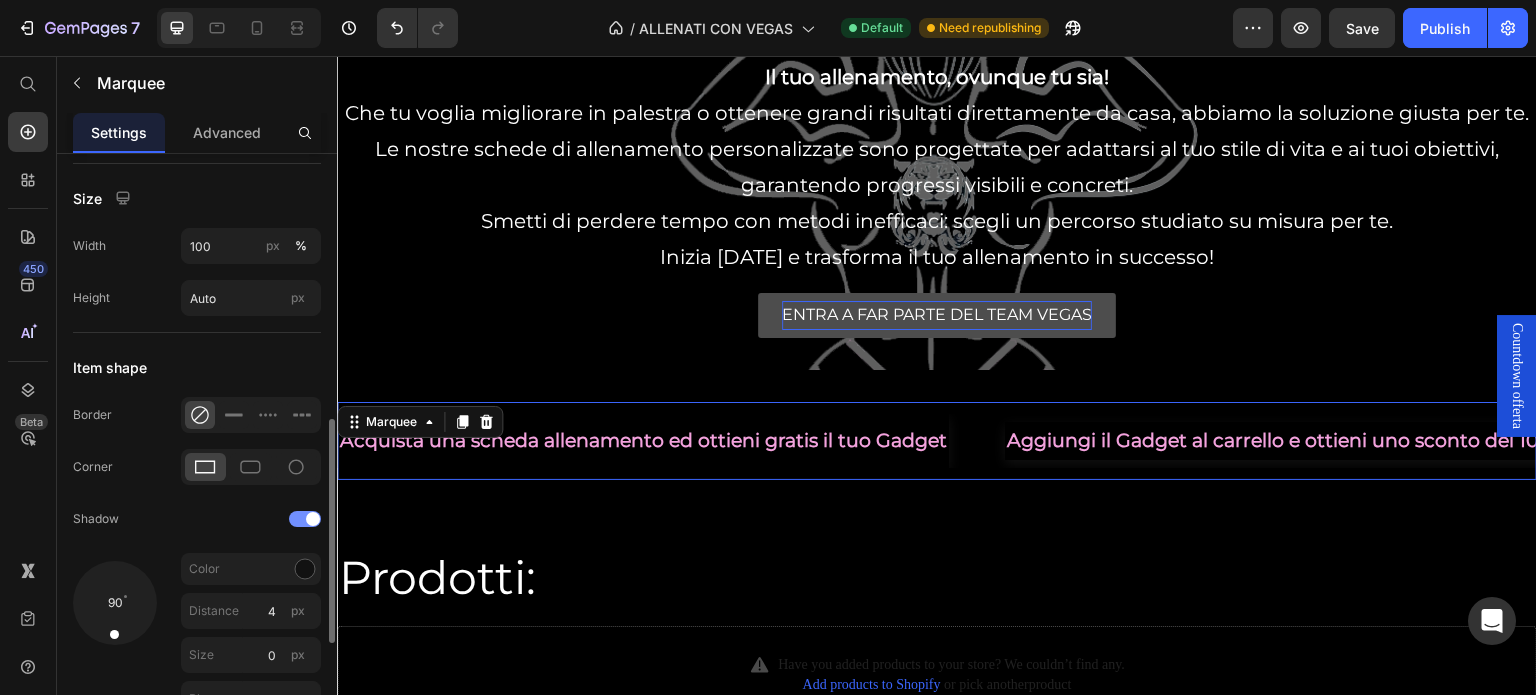 click at bounding box center [305, 519] 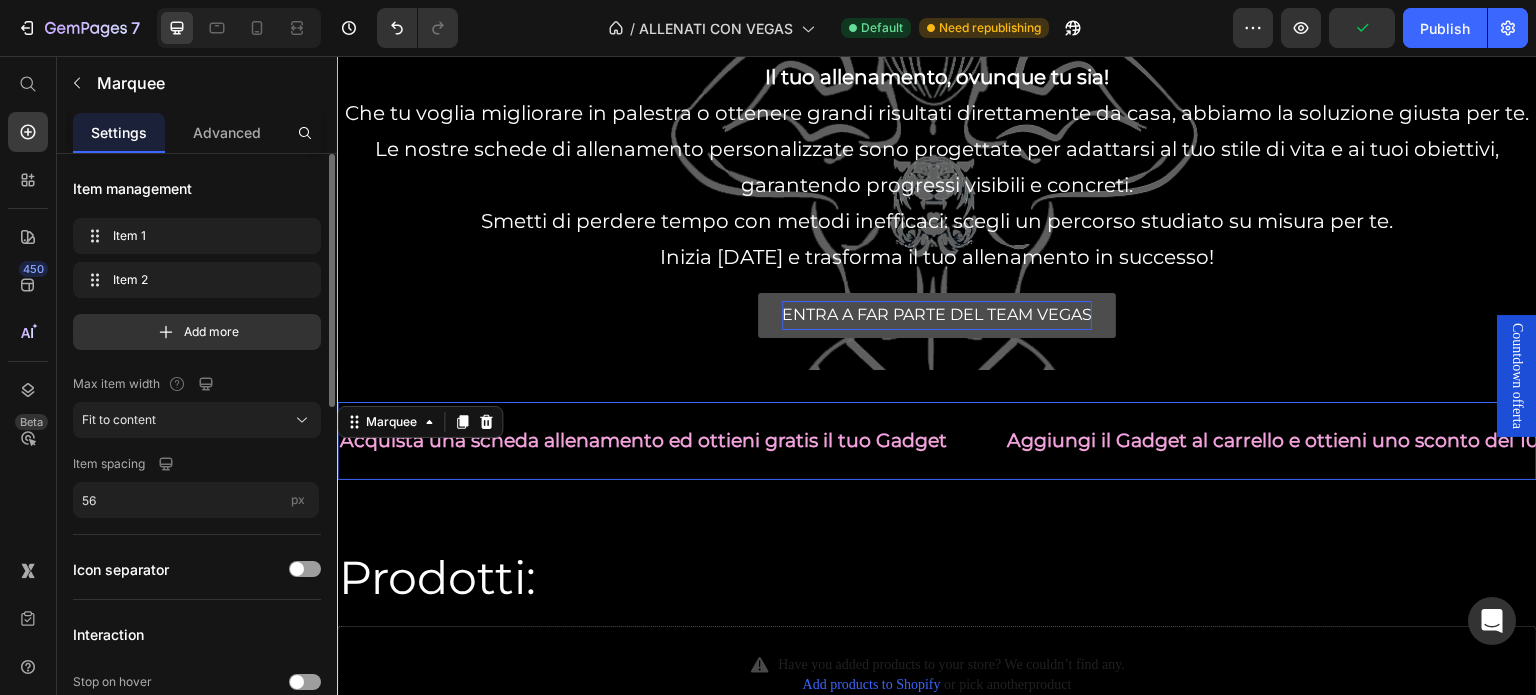 scroll, scrollTop: 300, scrollLeft: 0, axis: vertical 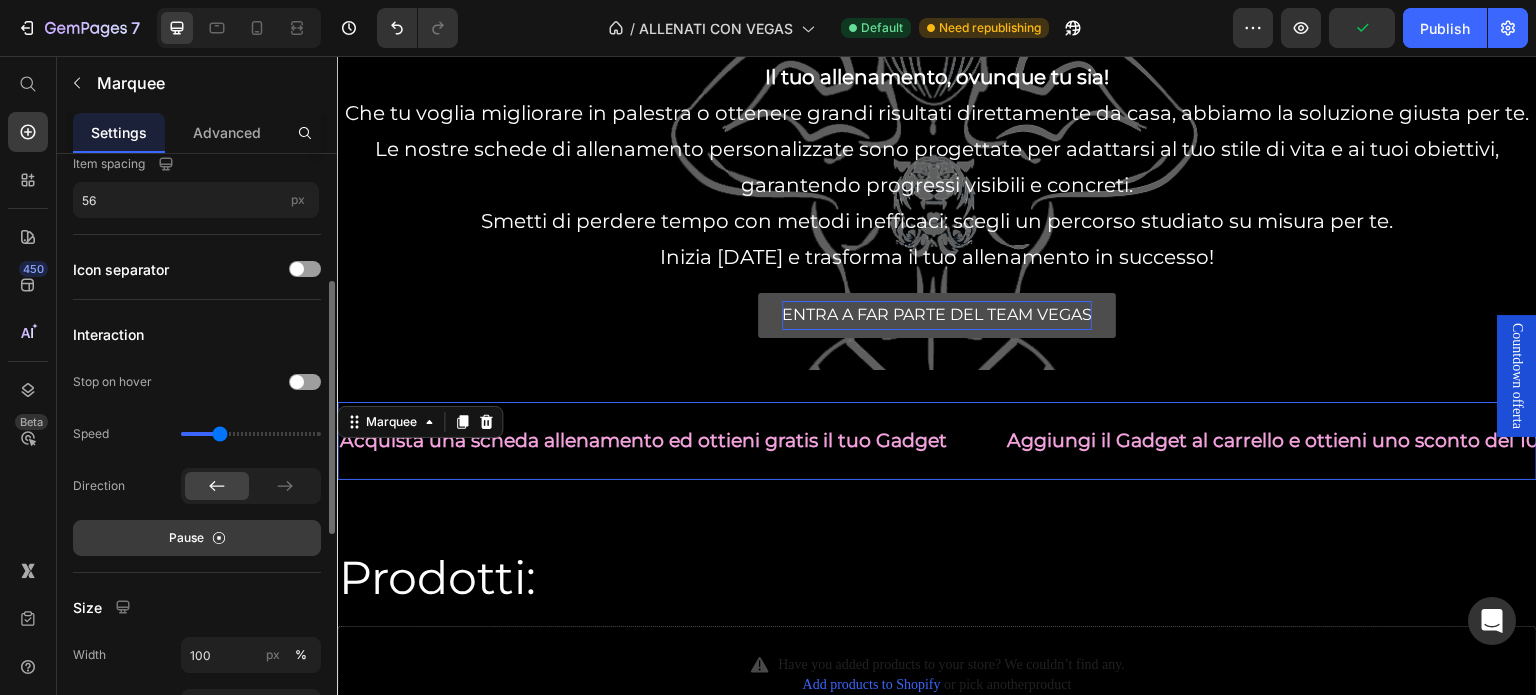click on "Pause" 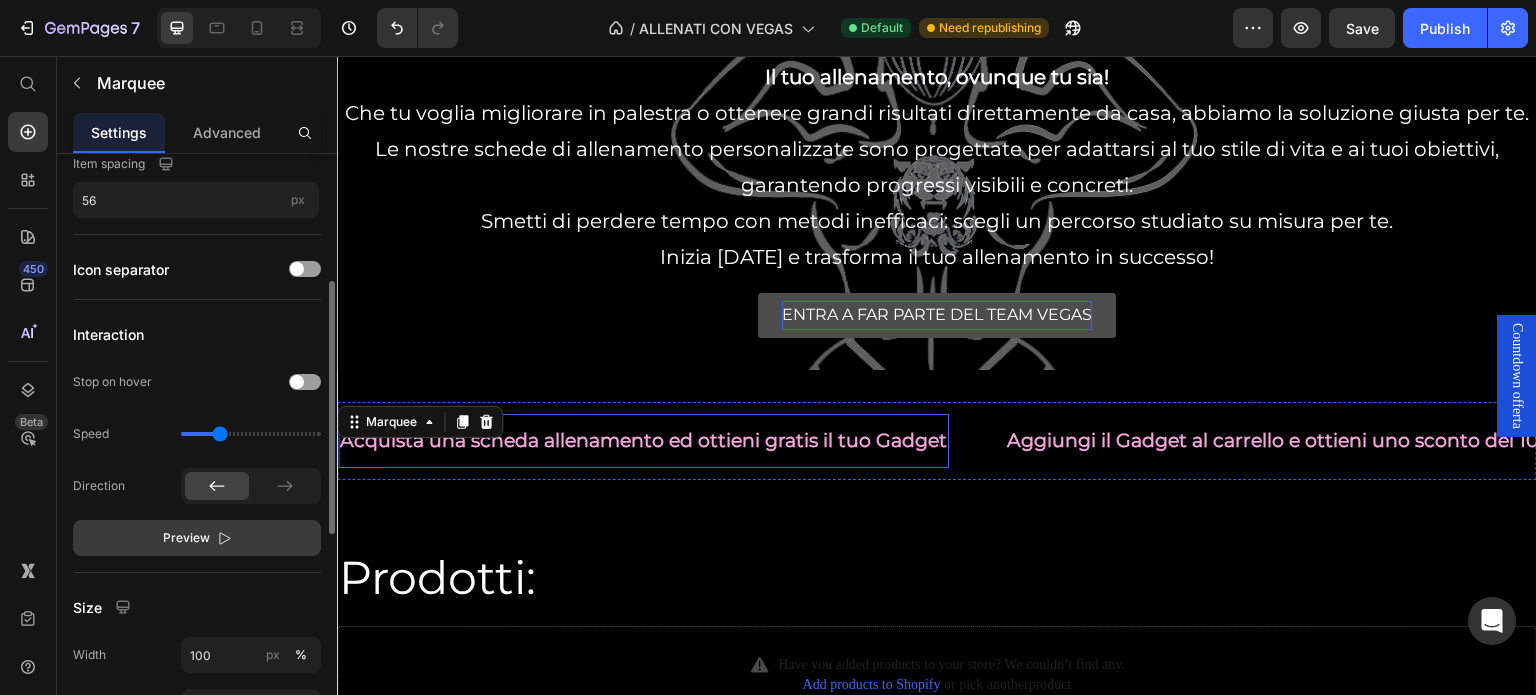 click on "Acquista una scheda allenamento ed ottieni gratis il tuo Gadget" at bounding box center [641, 441] 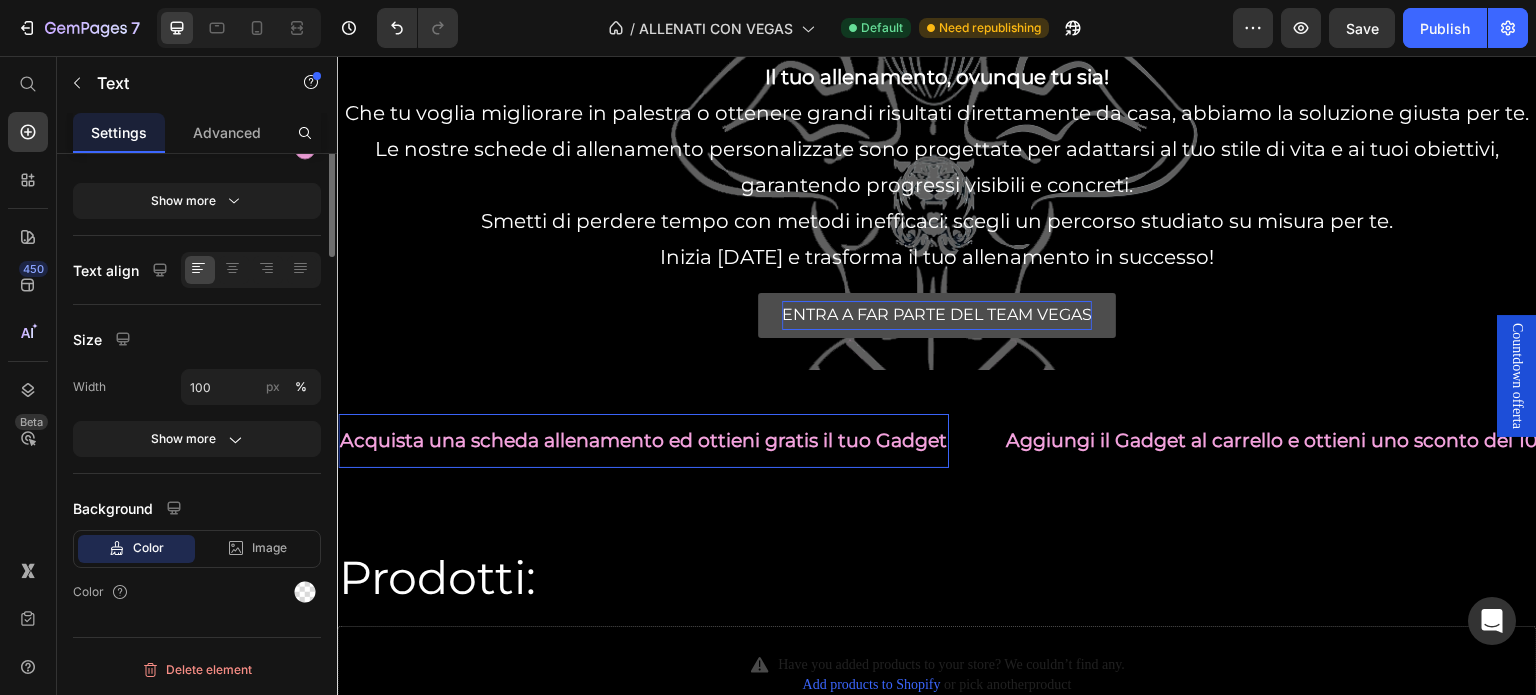 scroll, scrollTop: 0, scrollLeft: 0, axis: both 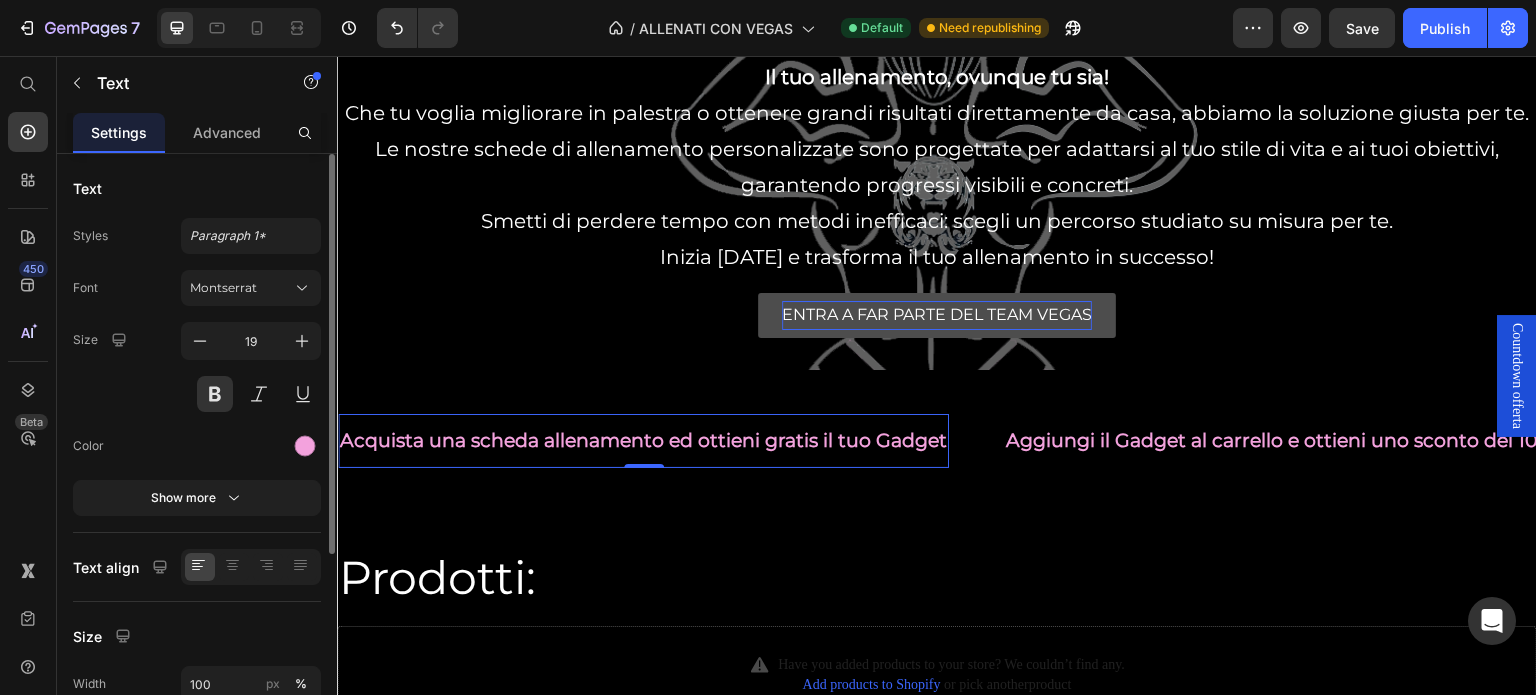 click on "Acquista una scheda allenamento ed ottieni gratis il tuo Gadget" at bounding box center (635, 441) 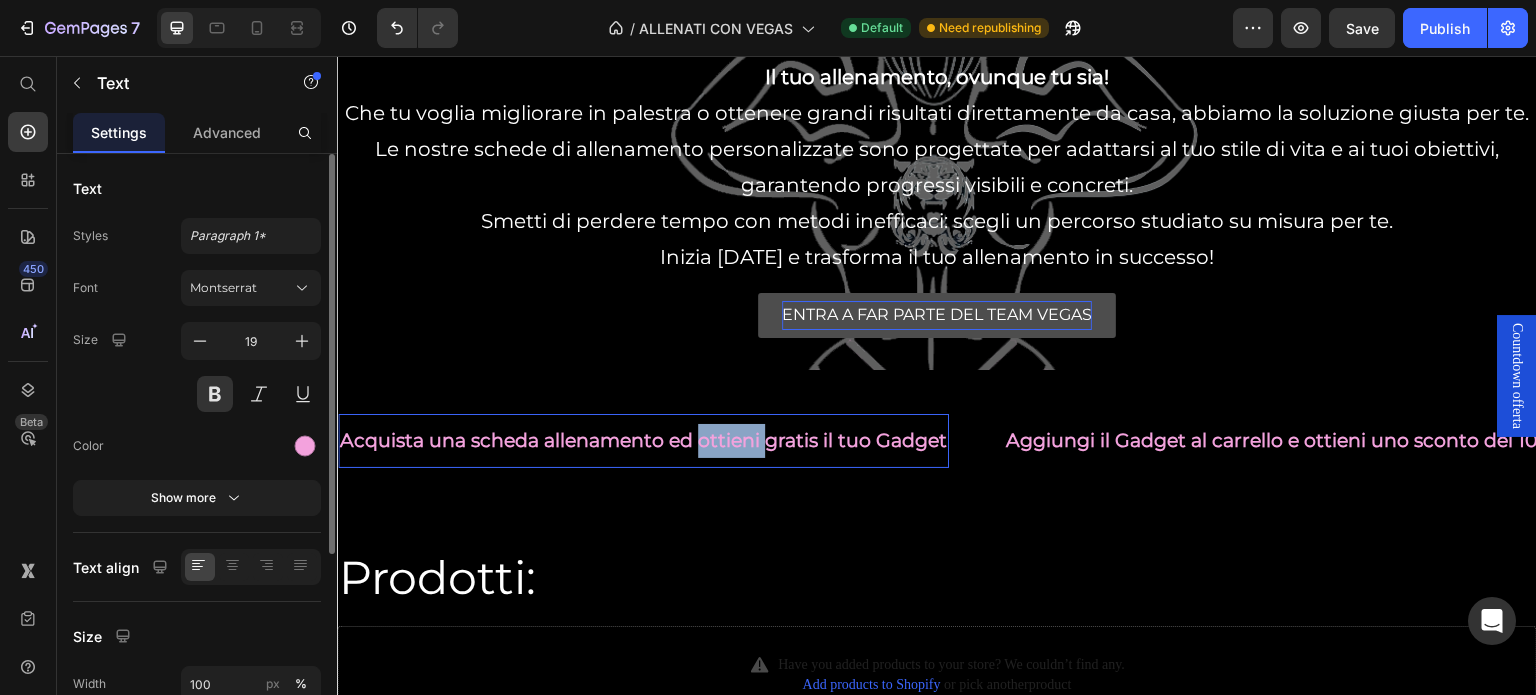 click on "Acquista una scheda allenamento ed ottieni gratis il tuo Gadget" at bounding box center [640, 441] 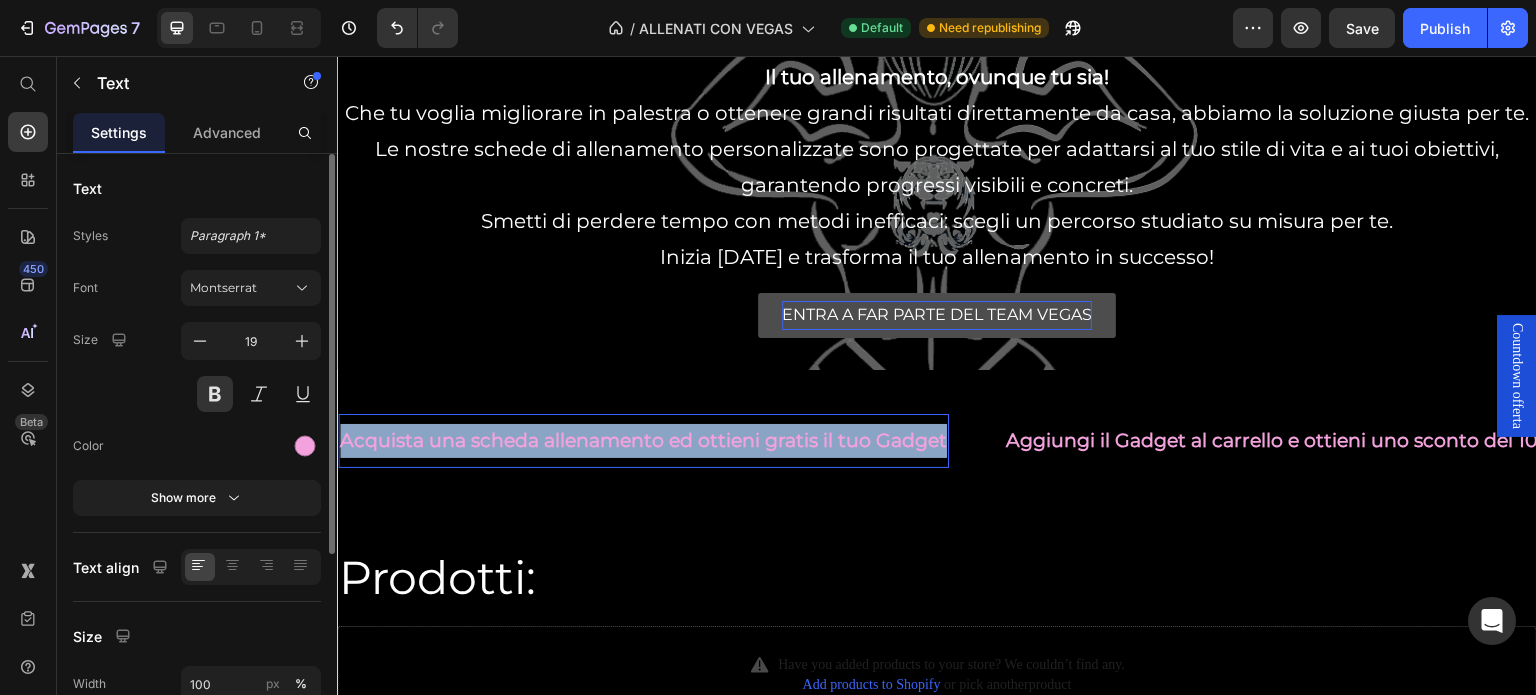 click on "Acquista una scheda allenamento ed ottieni gratis il tuo Gadget" at bounding box center (638, 441) 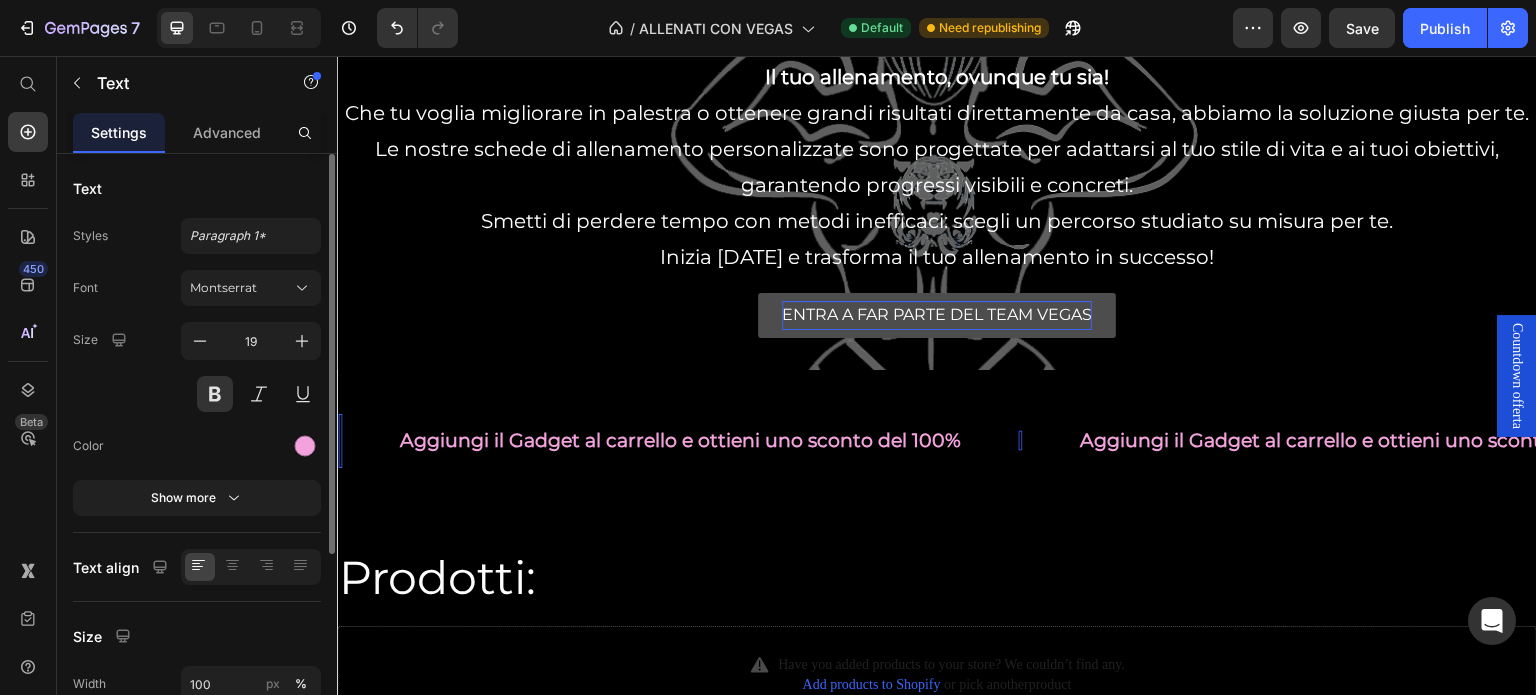 scroll, scrollTop: 191, scrollLeft: 0, axis: vertical 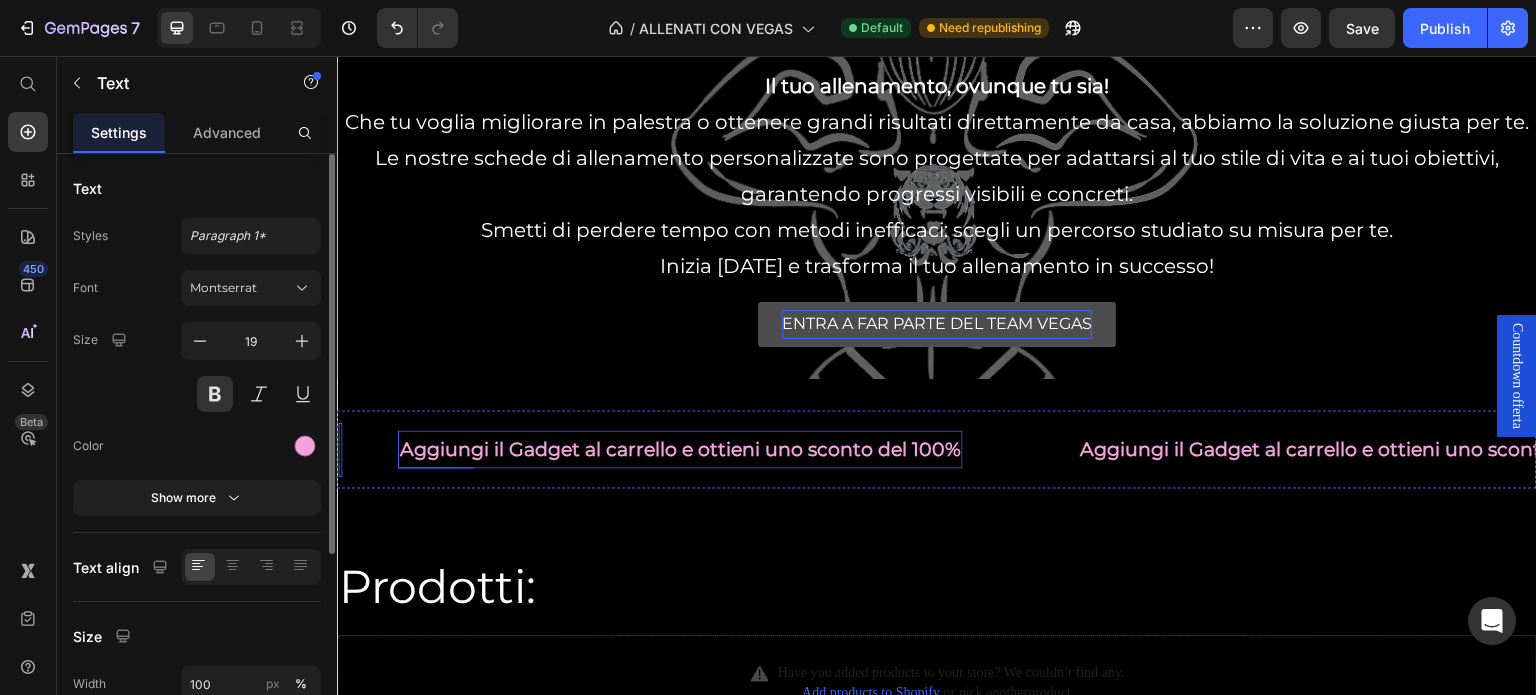 click on "Aggiungi il Gadget al carrello e ottieni uno sconto del 100%" at bounding box center (677, 450) 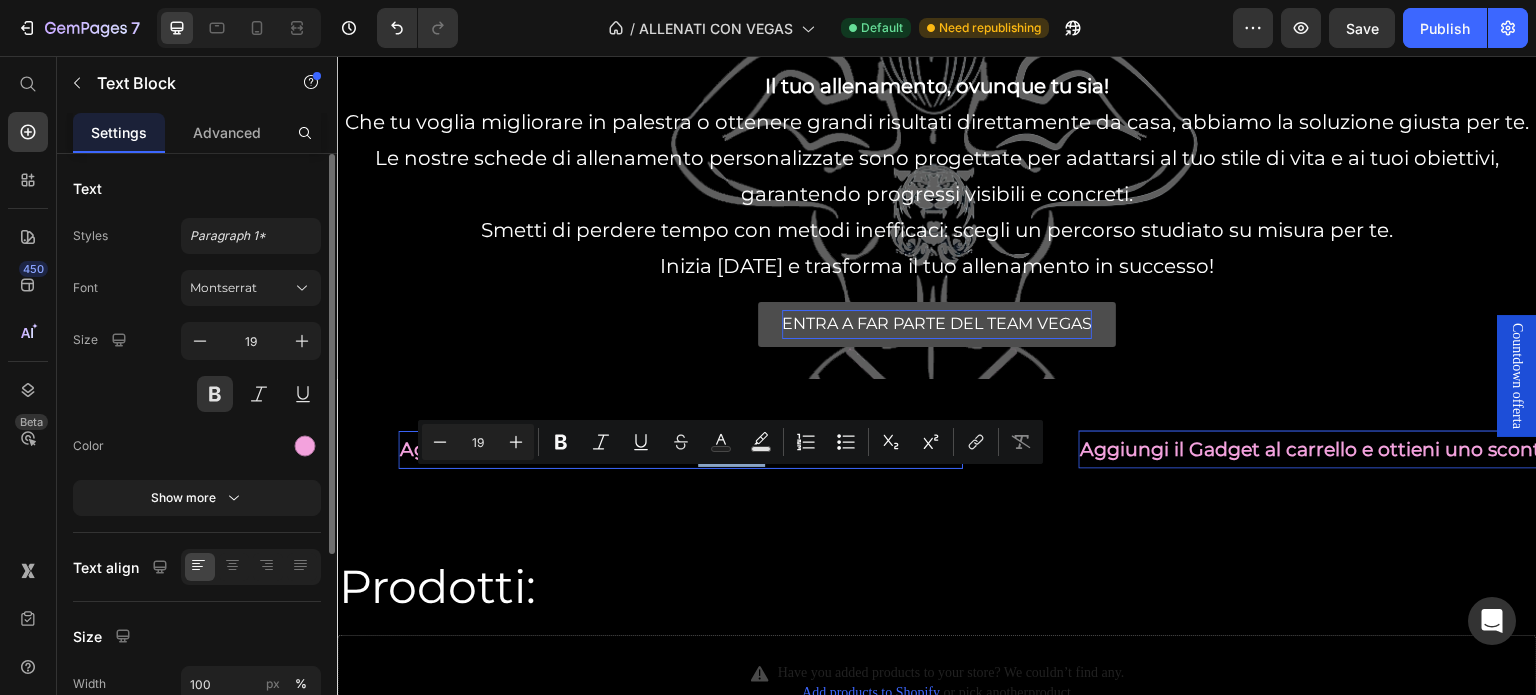 click on "Aggiungi il Gadget al carrello e ottieni uno sconto del 100%" at bounding box center (677, 450) 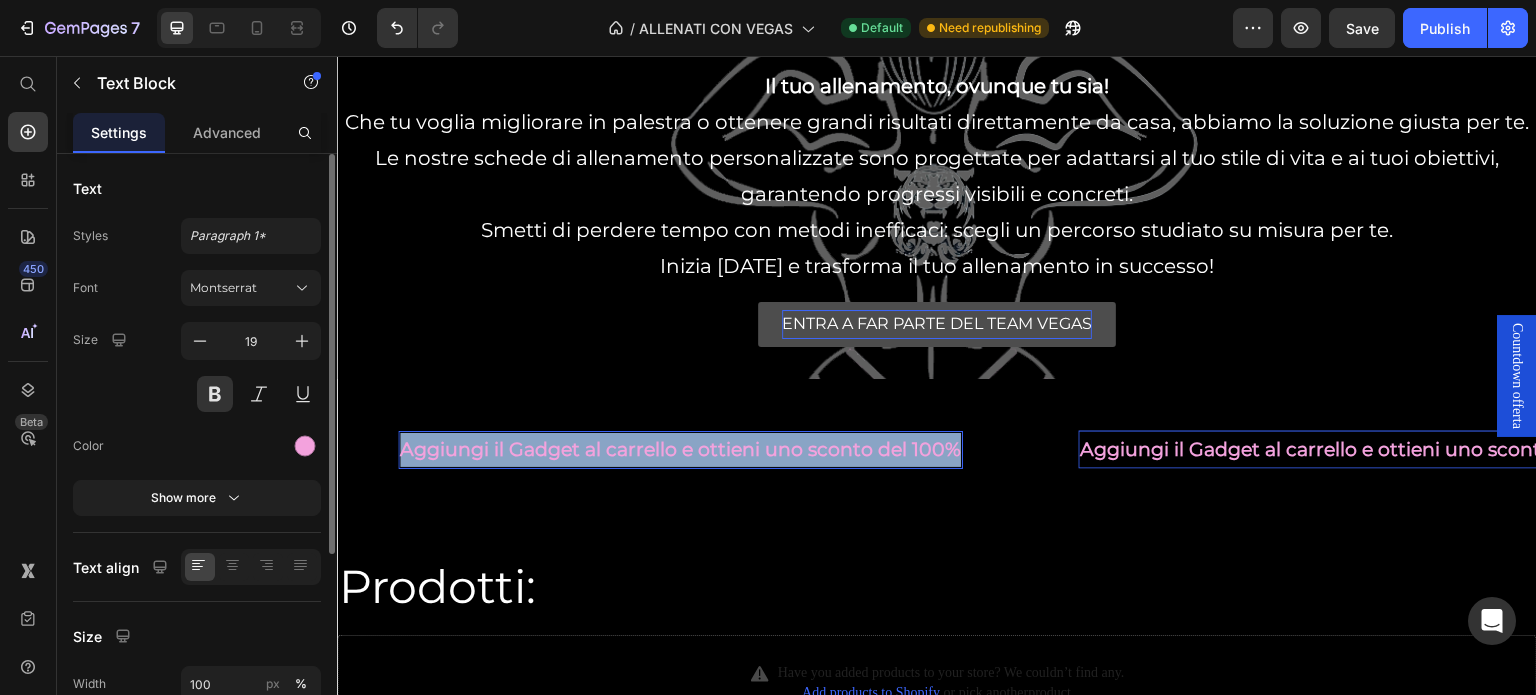 click on "Aggiungi il Gadget al carrello e ottieni uno sconto del 100%" at bounding box center [661, 450] 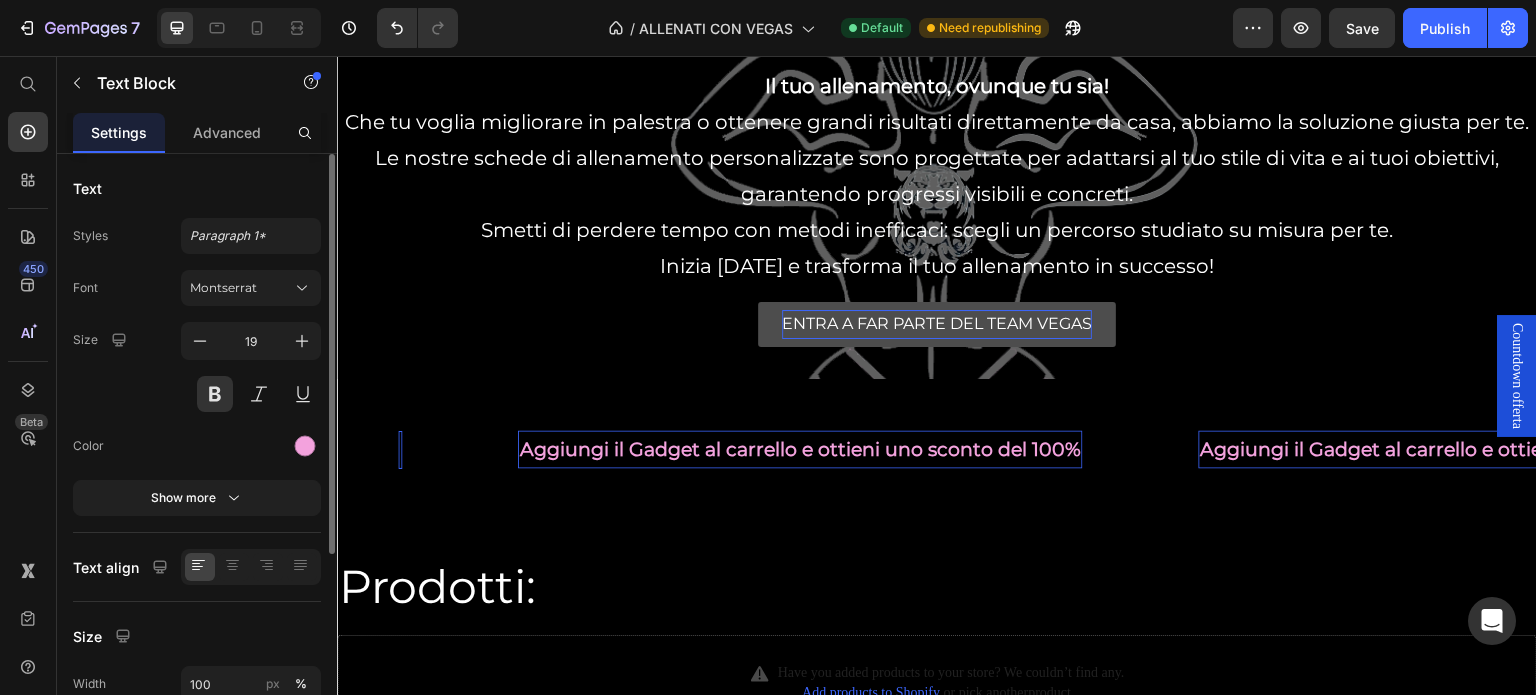 scroll, scrollTop: 174, scrollLeft: 0, axis: vertical 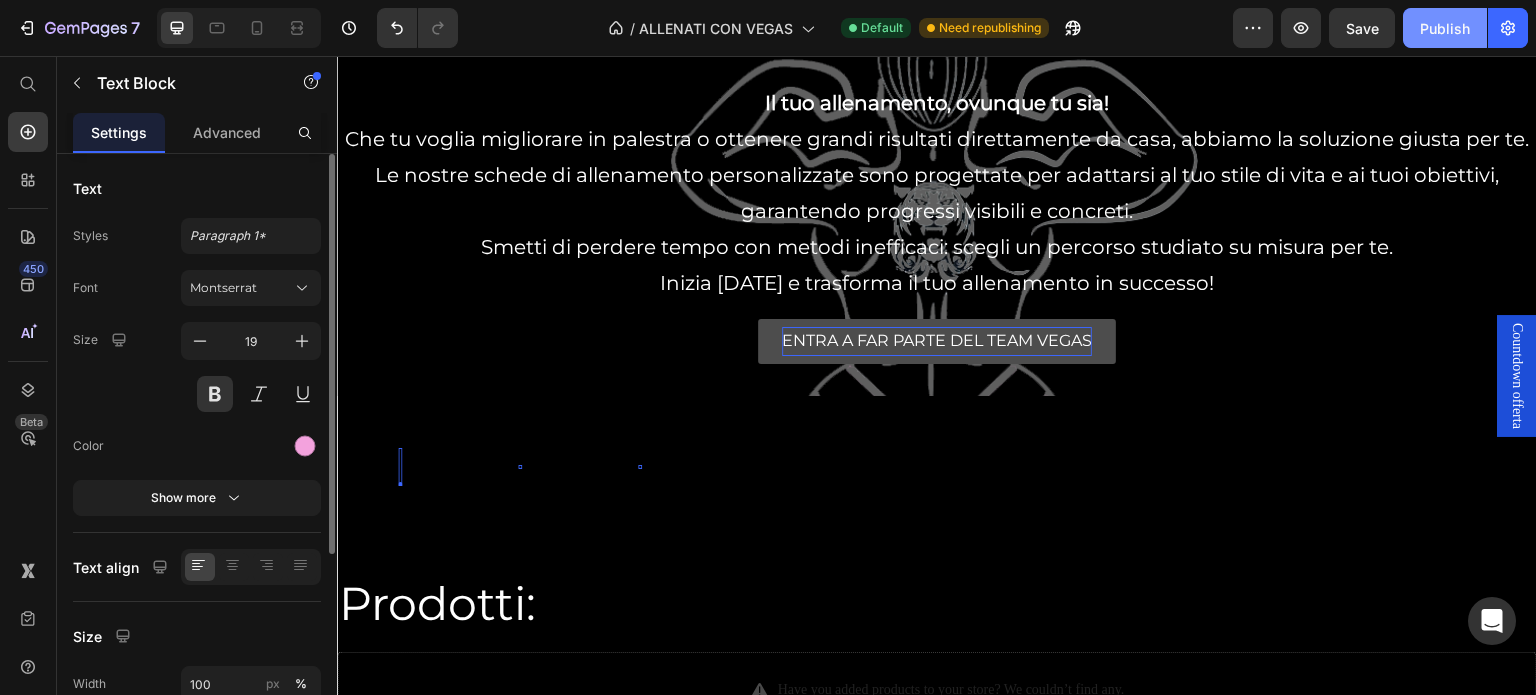 click on "Publish" 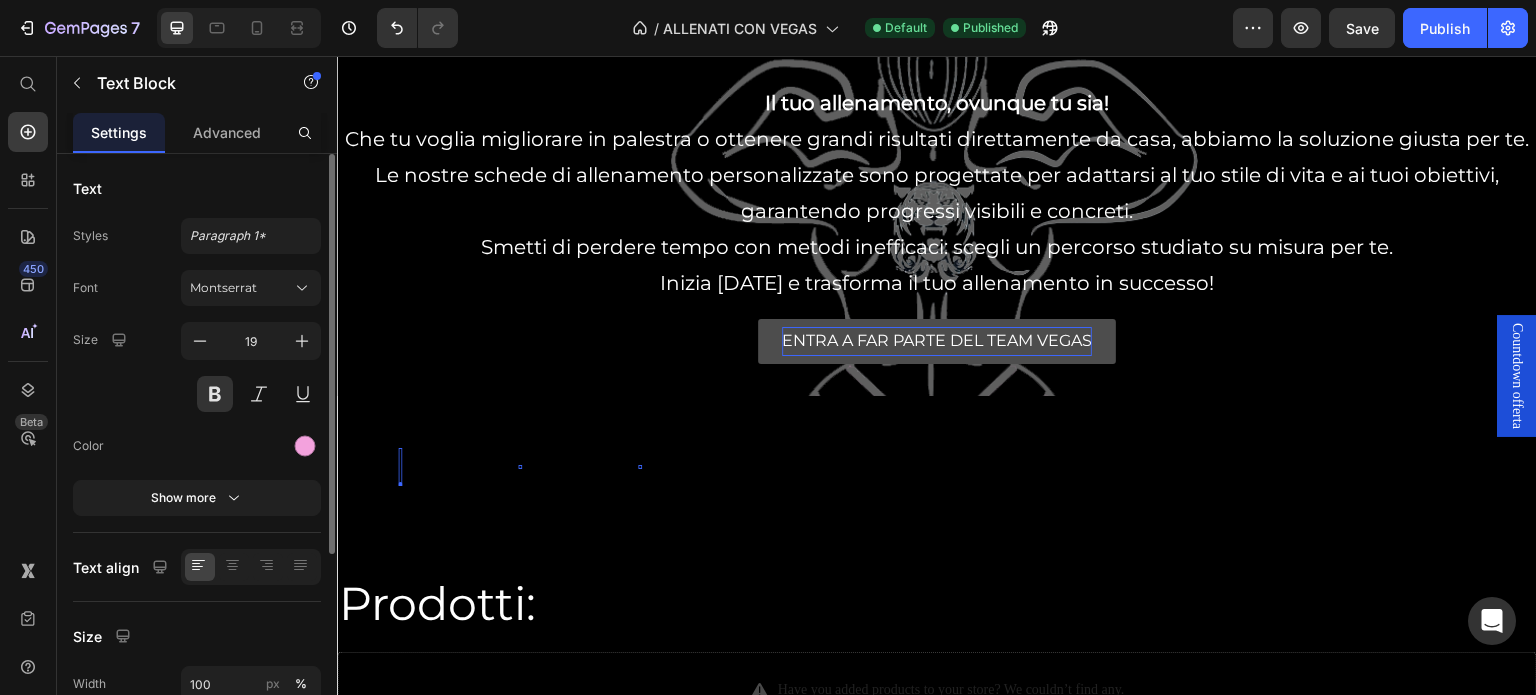 click on "/  ALLENATI CON VEGAS Default Published" 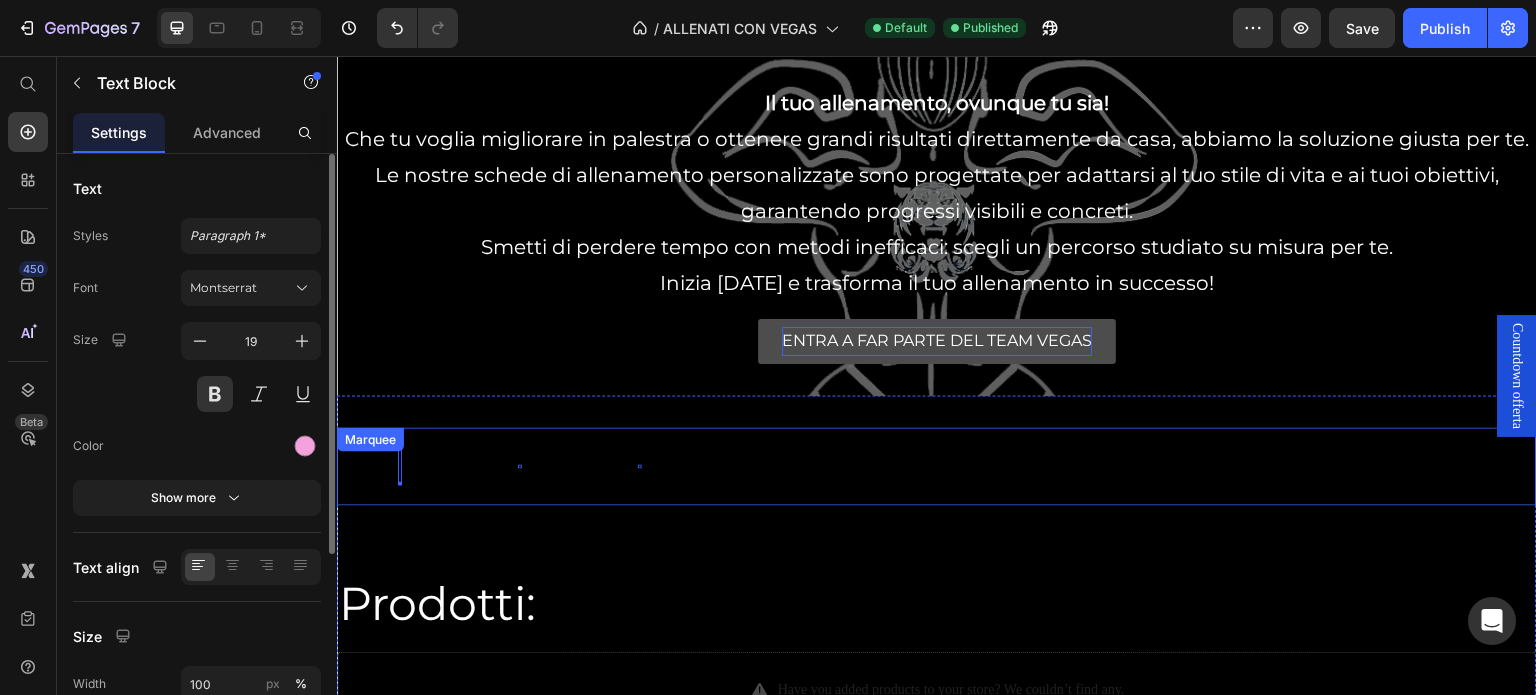 click on "Text Text Block   0" at bounding box center (515, 467) 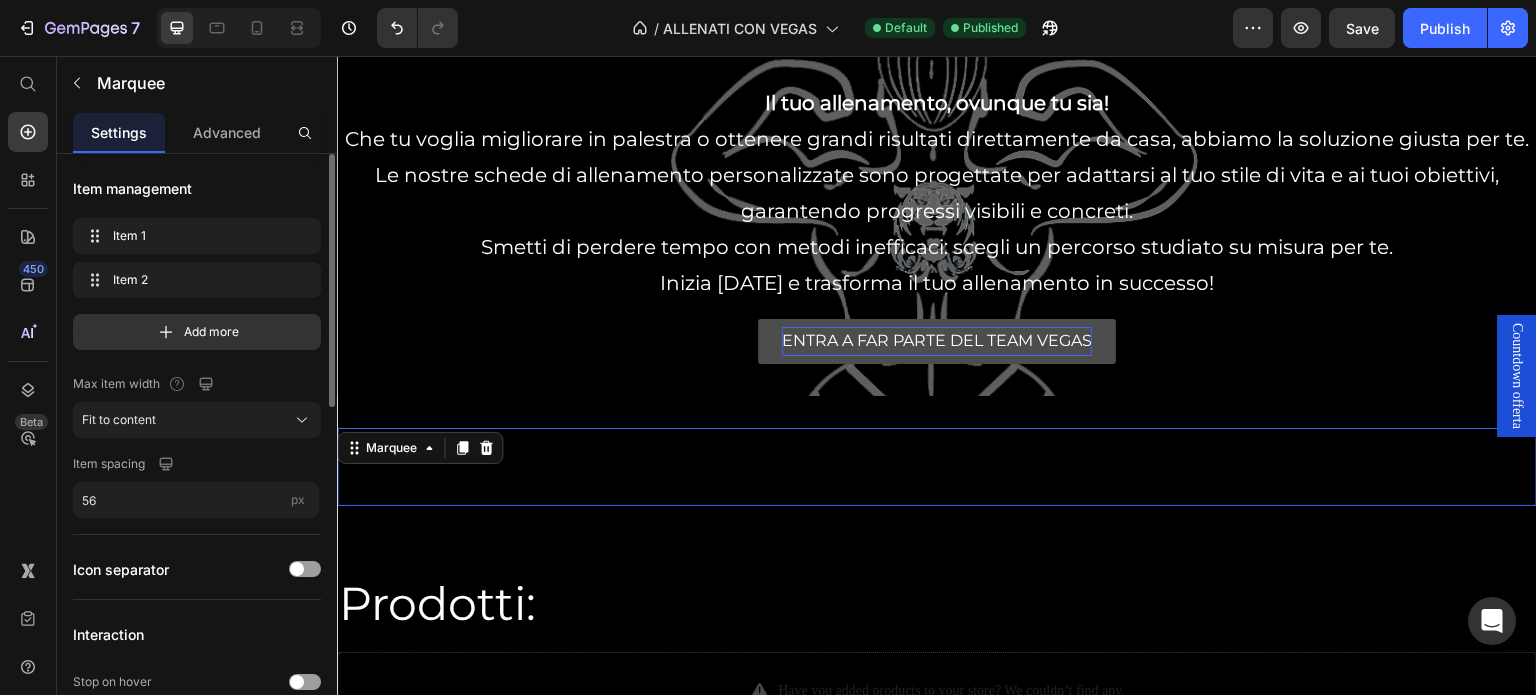 click on "Text Block" at bounding box center [425, 467] 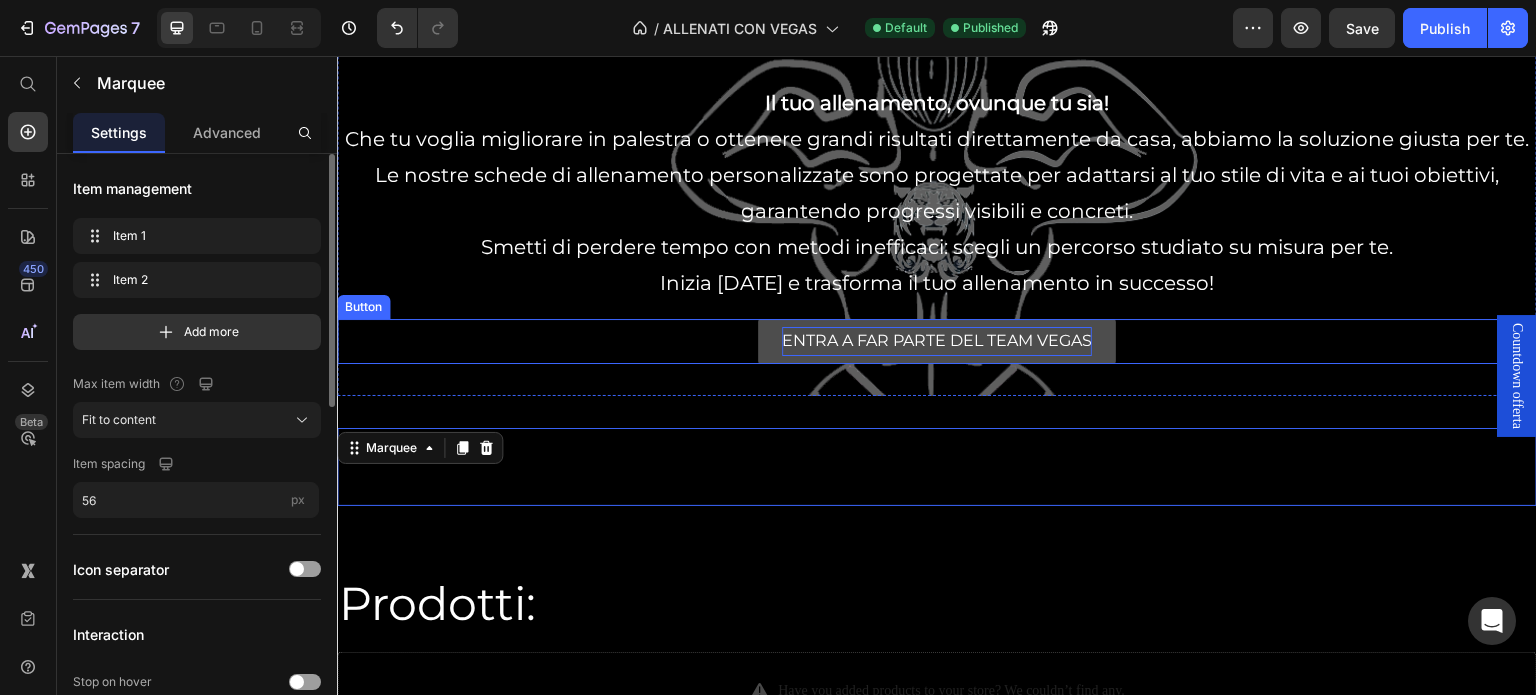 click on "ENTRA A FAR PARTE DEL TEAM VEGAS Button" at bounding box center (937, 341) 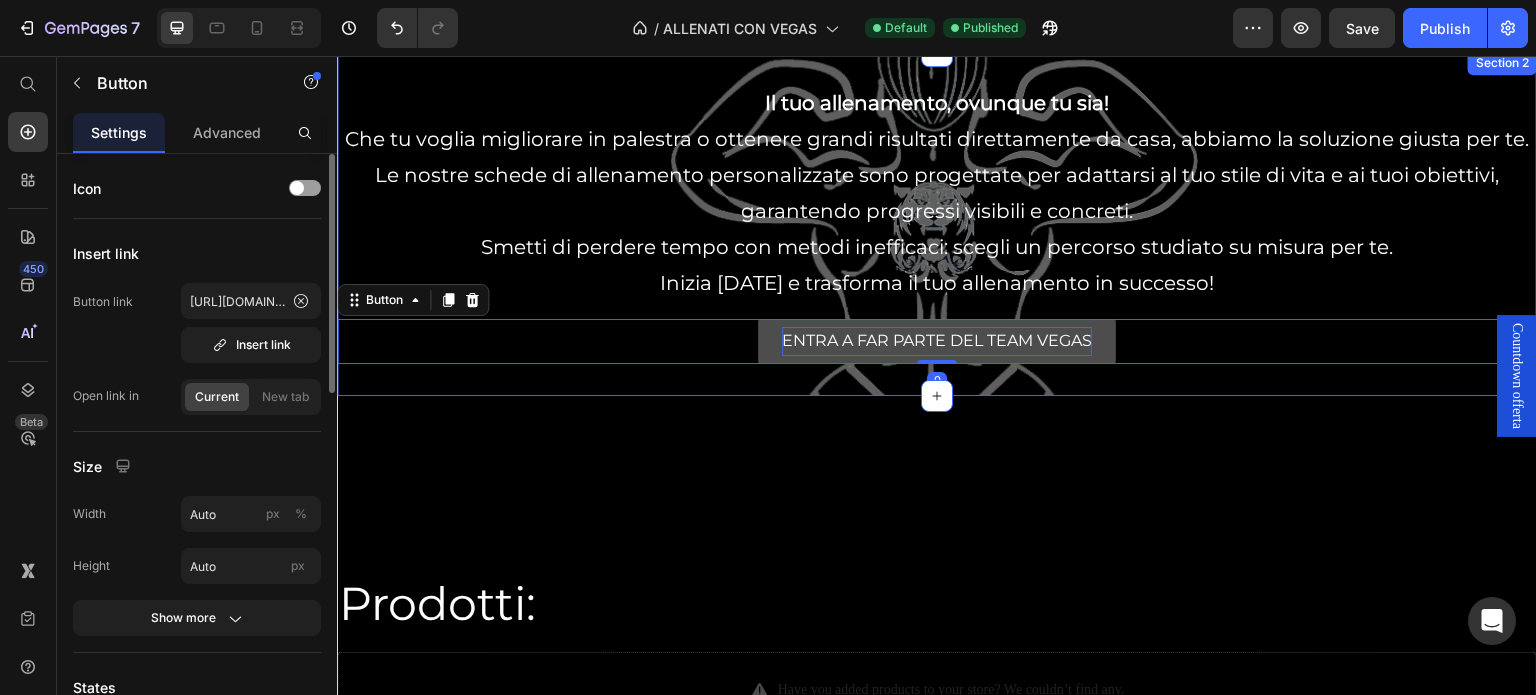 click on "Il tuo allenamento, ovunque tu sia! Che tu voglia migliorare in palestra o ottenere grandi risultati direttamente da casa, abbiamo la soluzione giusta per te.  Le nostre schede di allenamento personalizzate sono progettate per adattarsi al tuo stile di vita e ai tuoi obiettivi, garantendo progressi visibili e concreti. Smetti di perdere tempo con metodi inefficaci: scegli un percorso studiato su misura per te. Inizia [DATE] e trasforma il tuo allenamento in successo! Text Block Row ENTRA A FAR PARTE DEL TEAM VEGAS Button   0 Section 2" at bounding box center (937, 223) 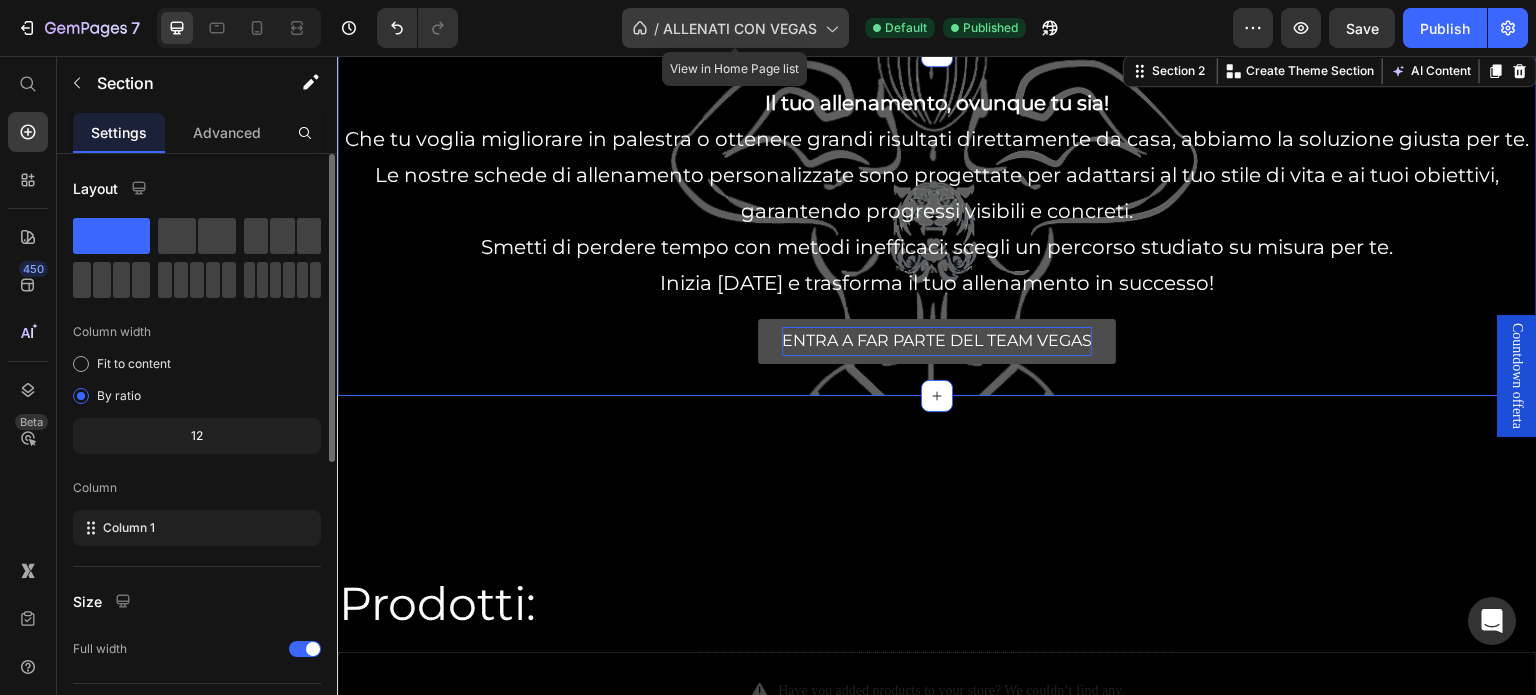 click on "ALLENATI CON VEGAS" at bounding box center [740, 28] 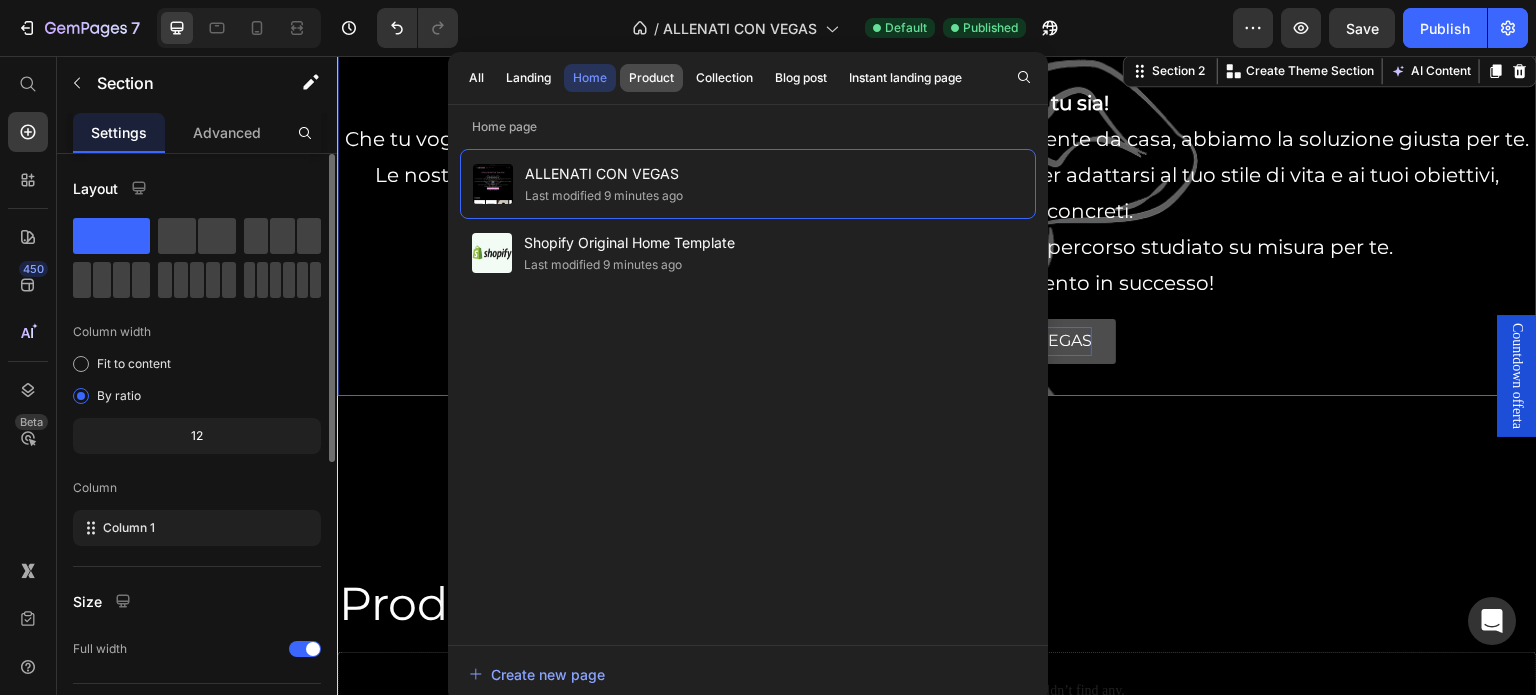 click on "Product" at bounding box center (651, 78) 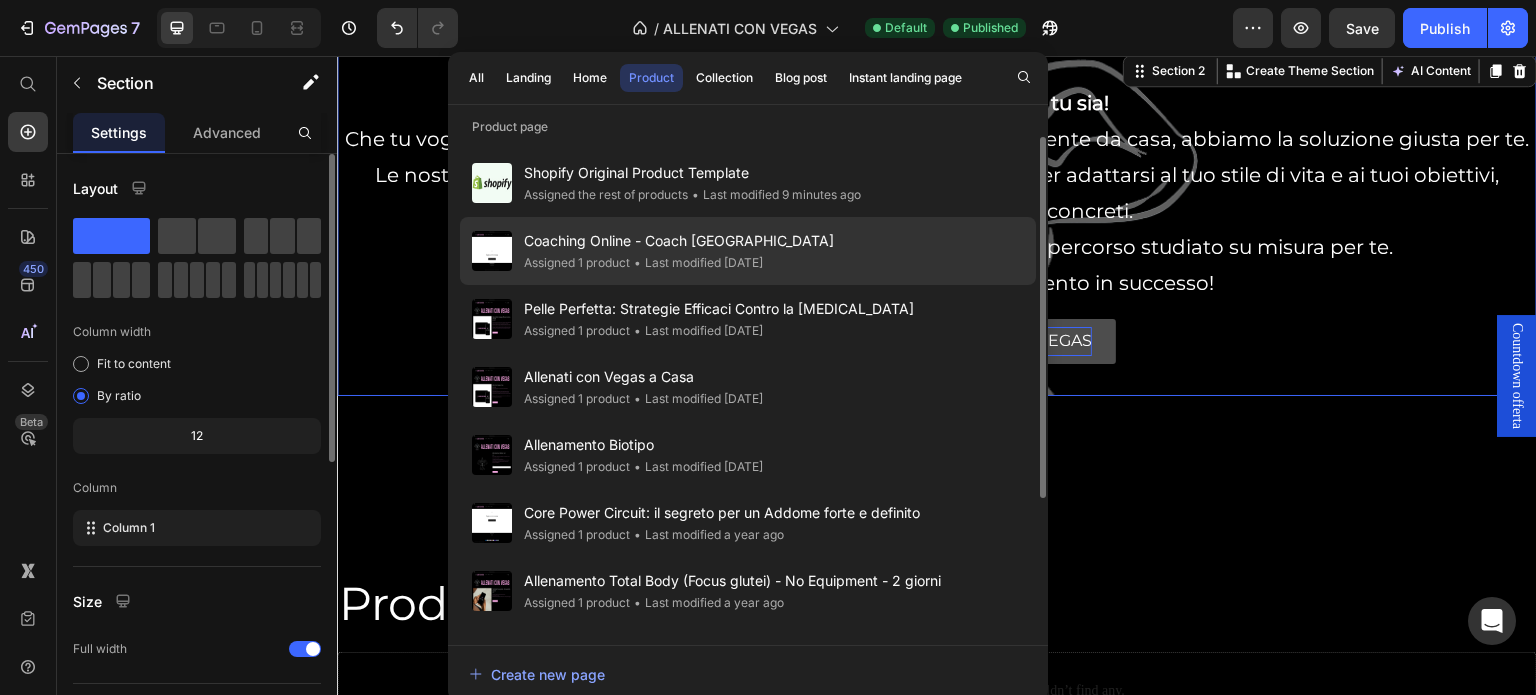 click on "Coaching Online - Coach Vegas Assigned 1 product • Last modified [DATE]" 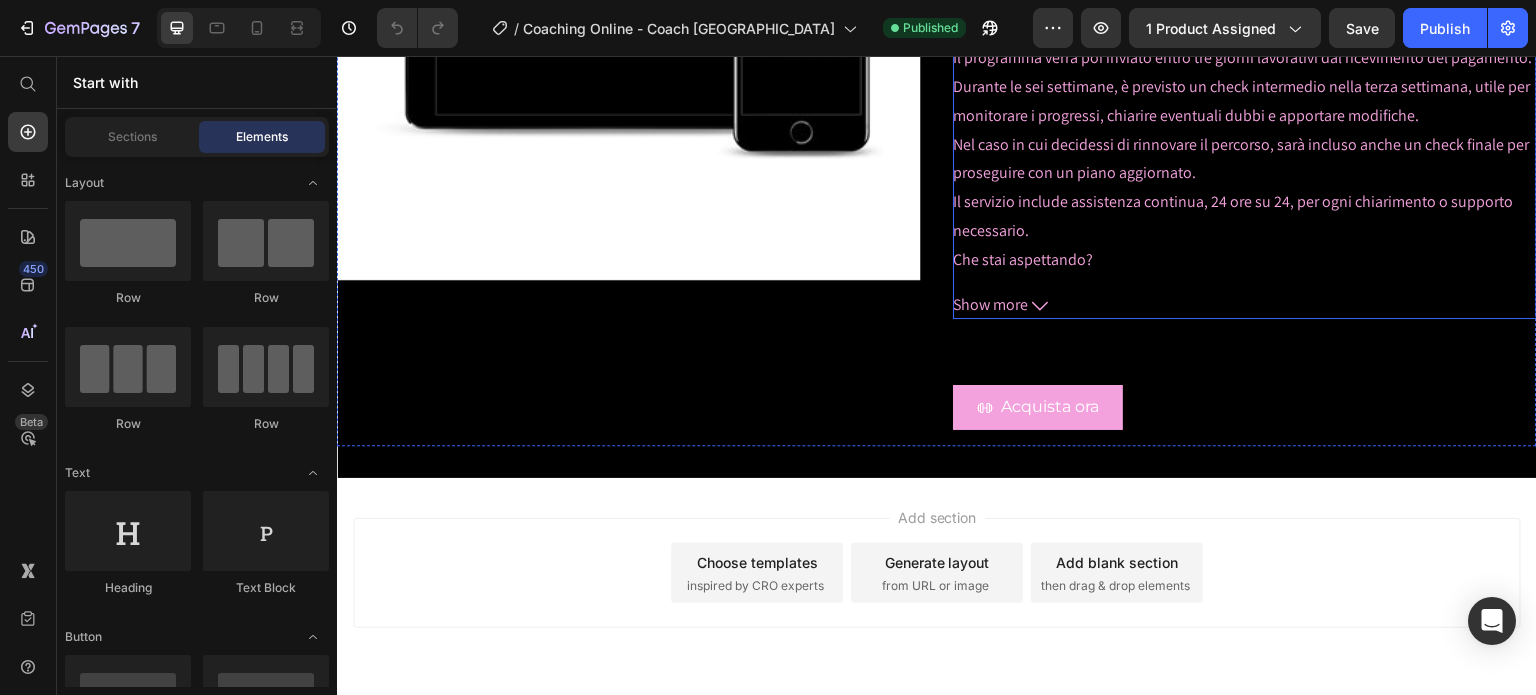 scroll, scrollTop: 700, scrollLeft: 0, axis: vertical 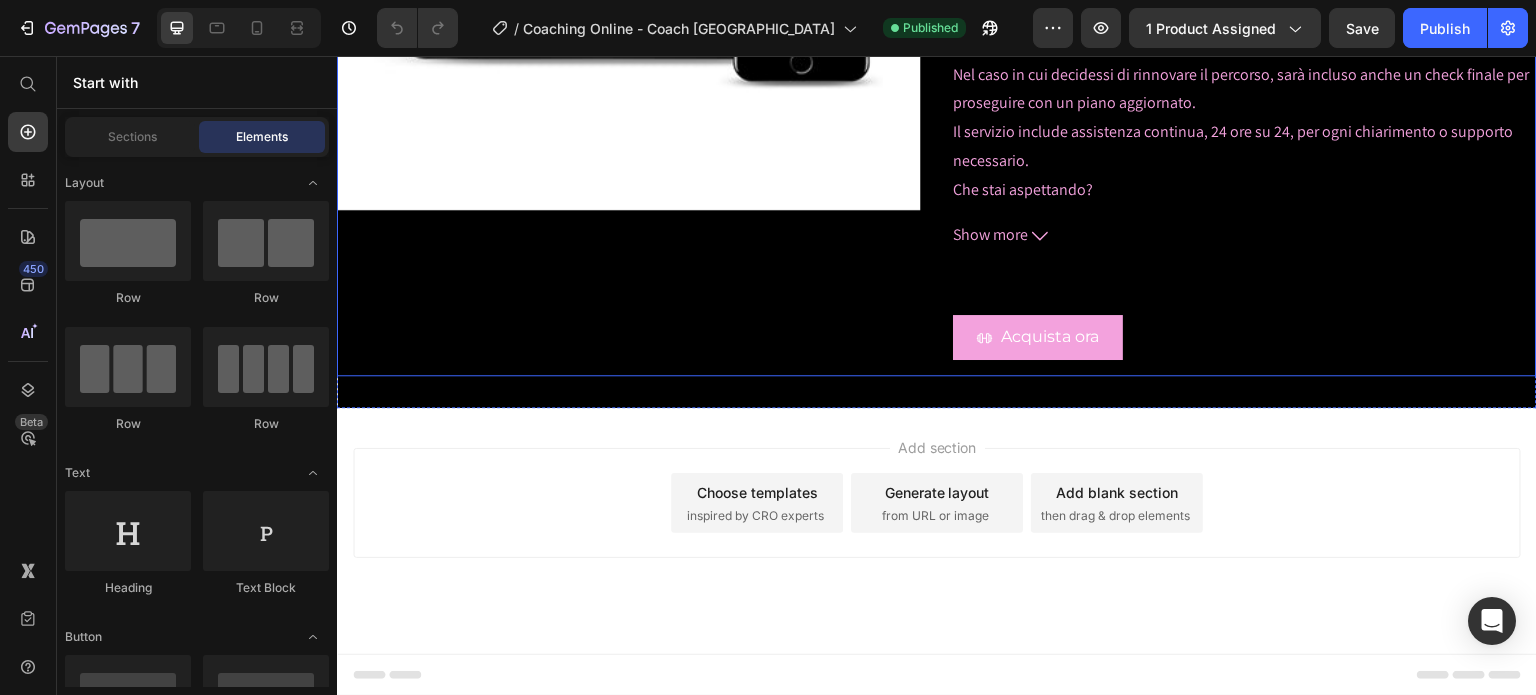click on "Coaching Online - Coach Vegas Product Title €80,00 Price €100,00 Price Row Il primo servizio di Coaching su misura per te!
Il programma ha una durata di sei settimane. Si tratta di un percorso personalizzato, strutturato da Coach Vegas, che include sia consigli alimentari che una struttura di allenamento su misura, ideata in base alle tue esigenze e obiettivi.
Una volta acquistato, riceverai un questionario conoscitivo da compilare, così da permettermi di creare un piano totalmente adatto a te. Il programma verrà poi inviato entro tre giorni lavorativi dal ricevimento del pagamento.
Durante le sei settimane, è previsto un check intermedio nella terza settimana, utile per monitorare i progressi, chiarire eventuali dubbi e apportare modifiche. Nel caso in cui decidessi di rinnovare il percorso, sarà incluso anche un check finale per proseguire con un piano aggiornato.
Il servizio include assistenza continua, 24 ore su 24, per ogni chiarimento o supporto necessario.
Che stai aspettando?" at bounding box center (1245, 1) 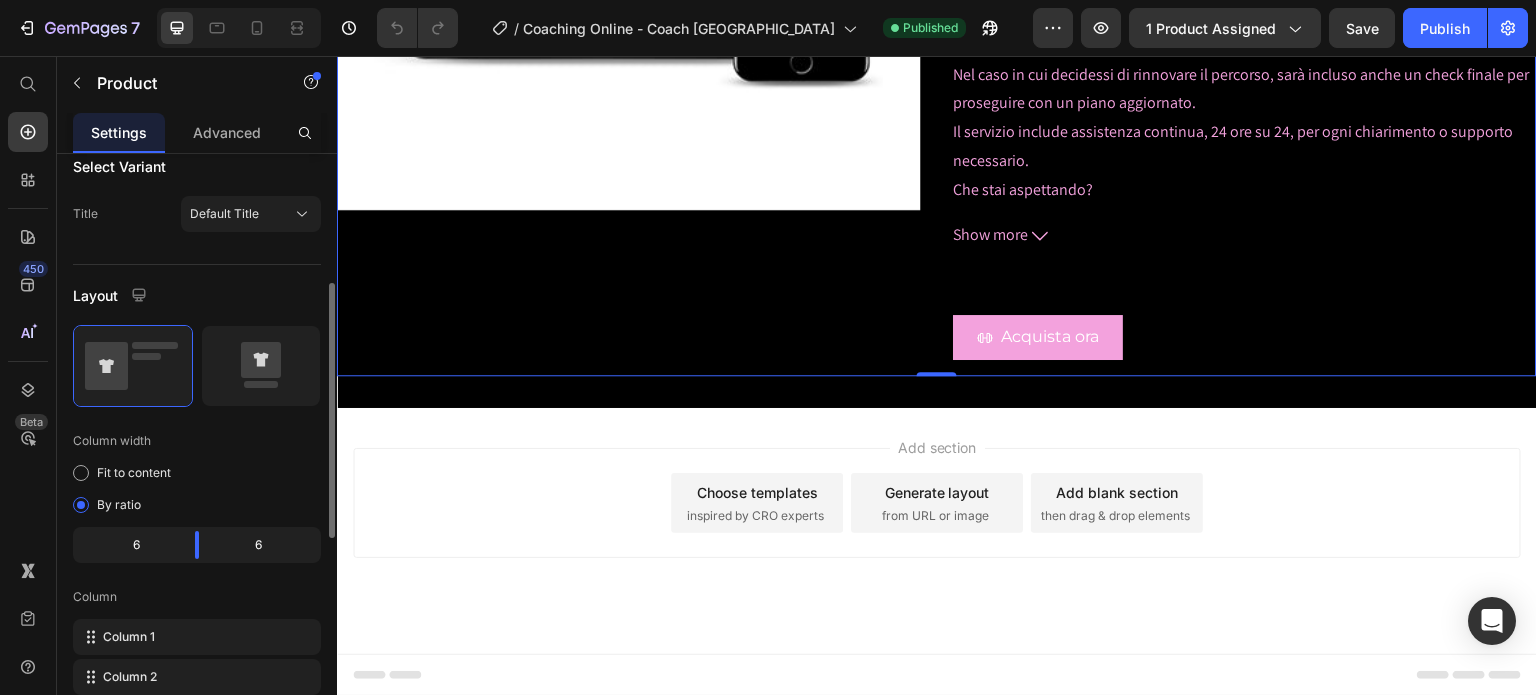 scroll, scrollTop: 0, scrollLeft: 0, axis: both 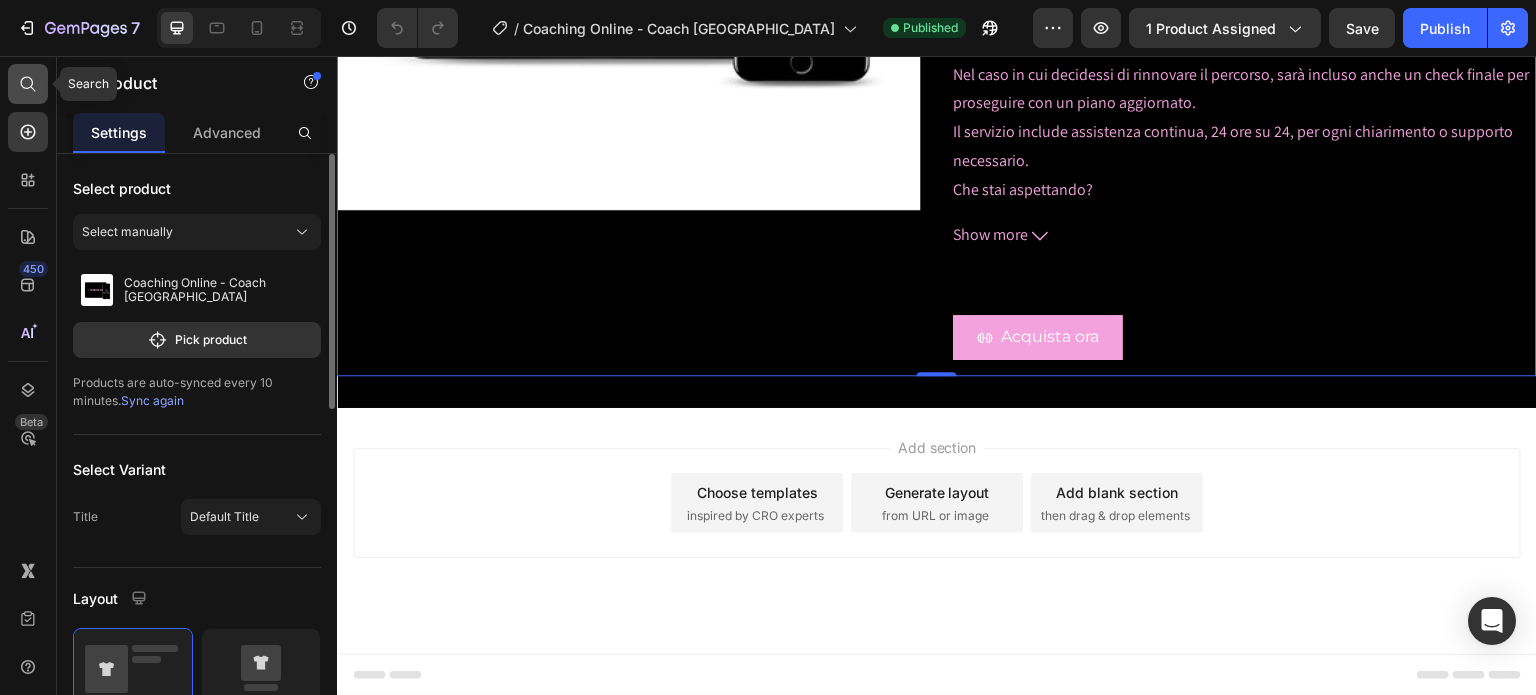 click 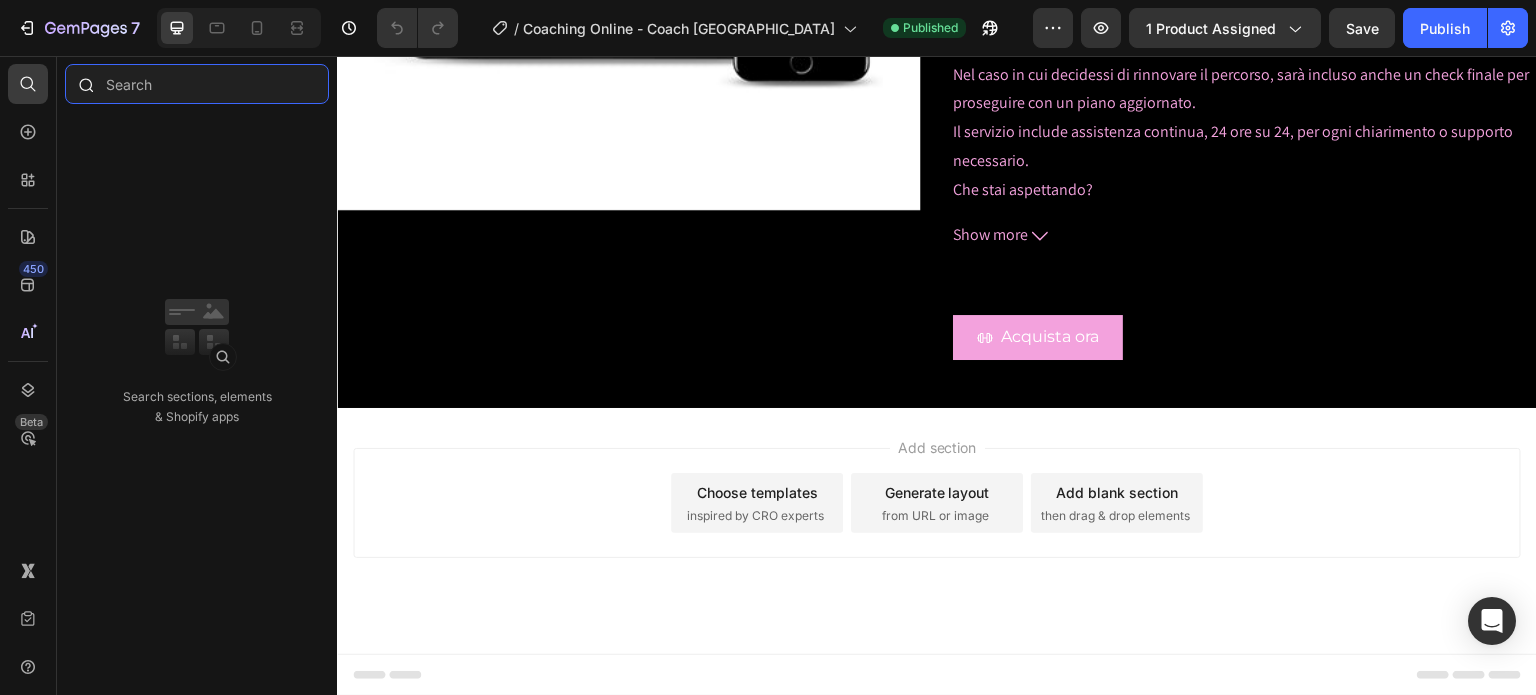 click at bounding box center (197, 84) 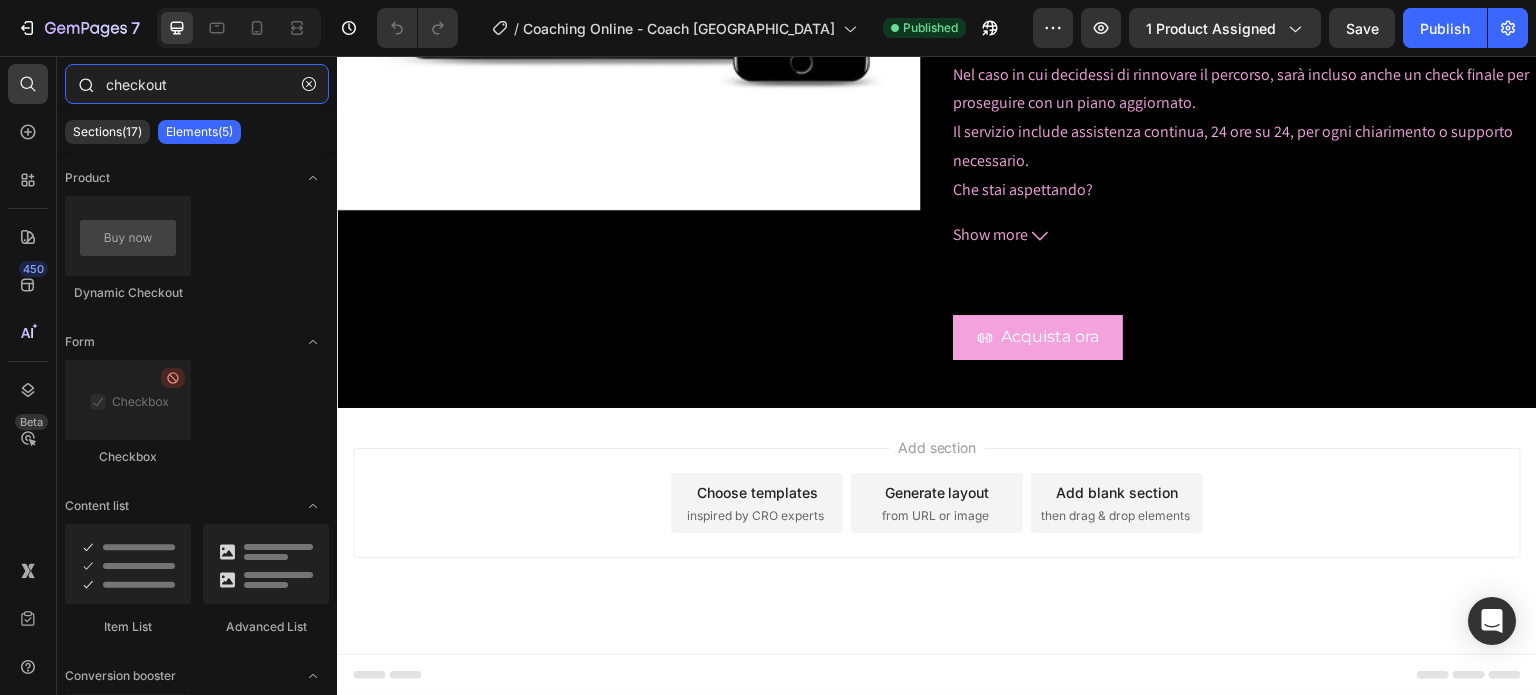 type on "checkout" 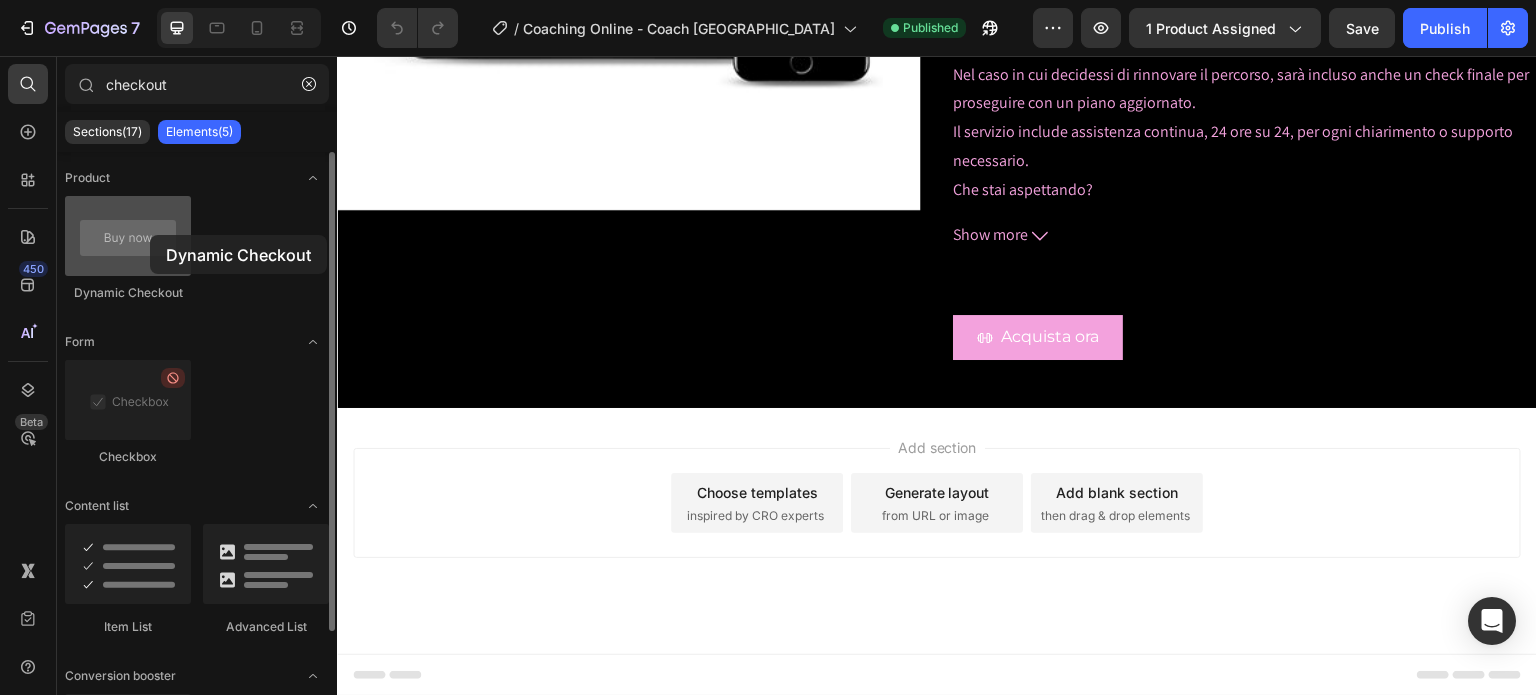 click at bounding box center (128, 236) 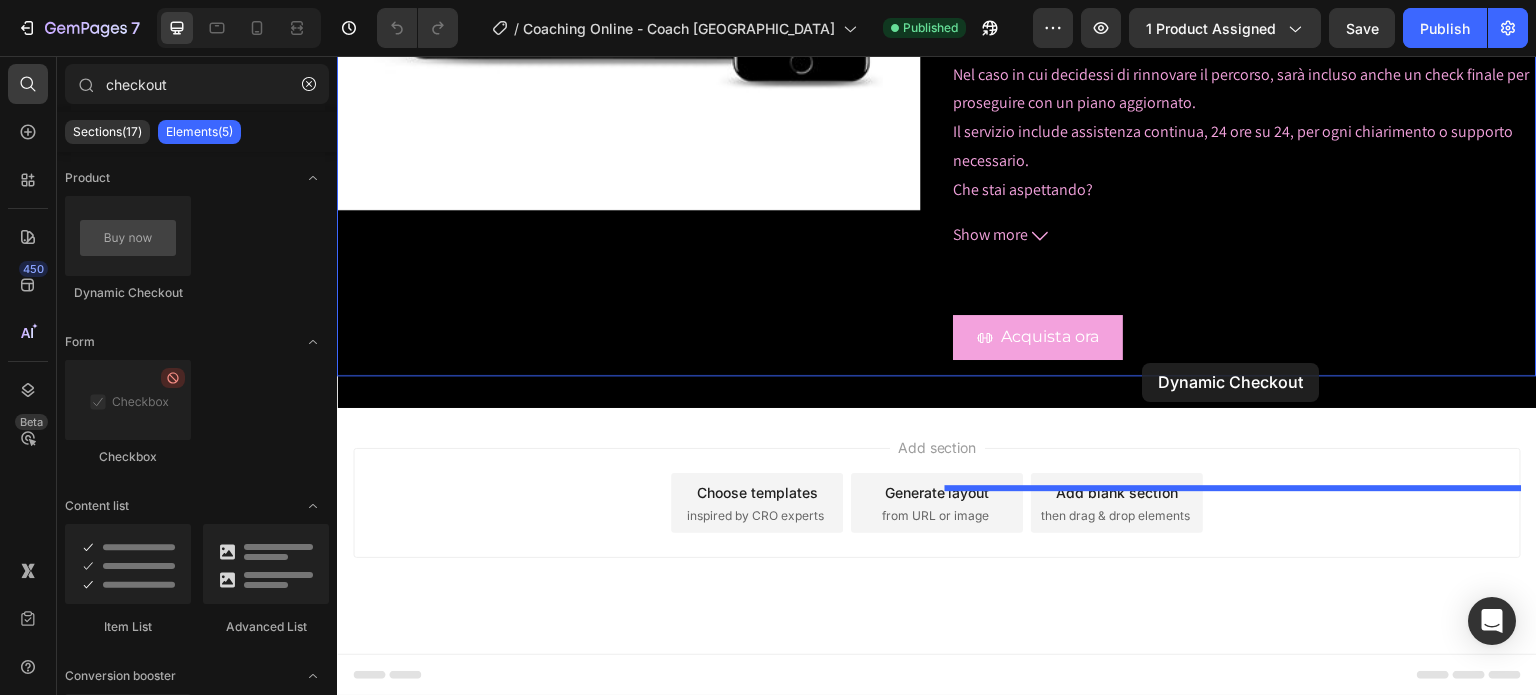 drag, startPoint x: 485, startPoint y: 287, endPoint x: 1143, endPoint y: 363, distance: 662.3745 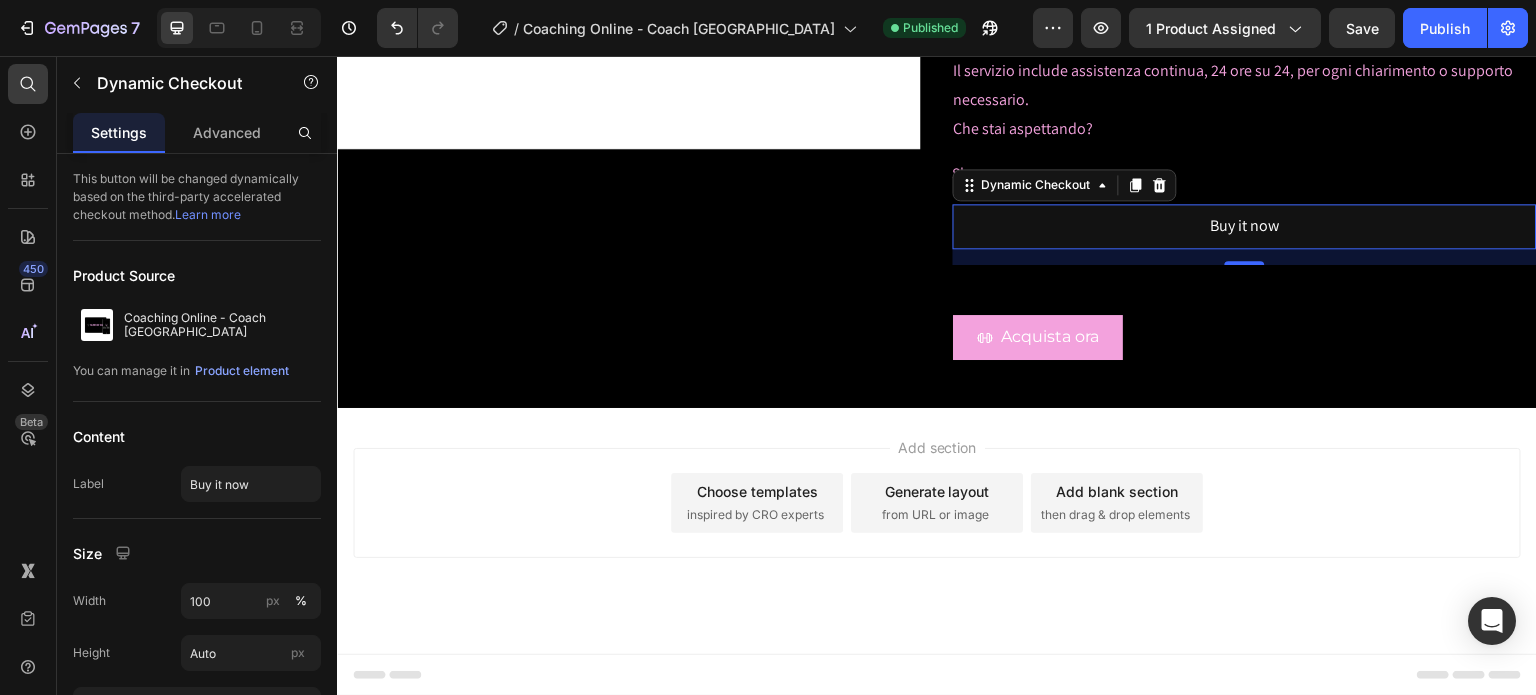 click 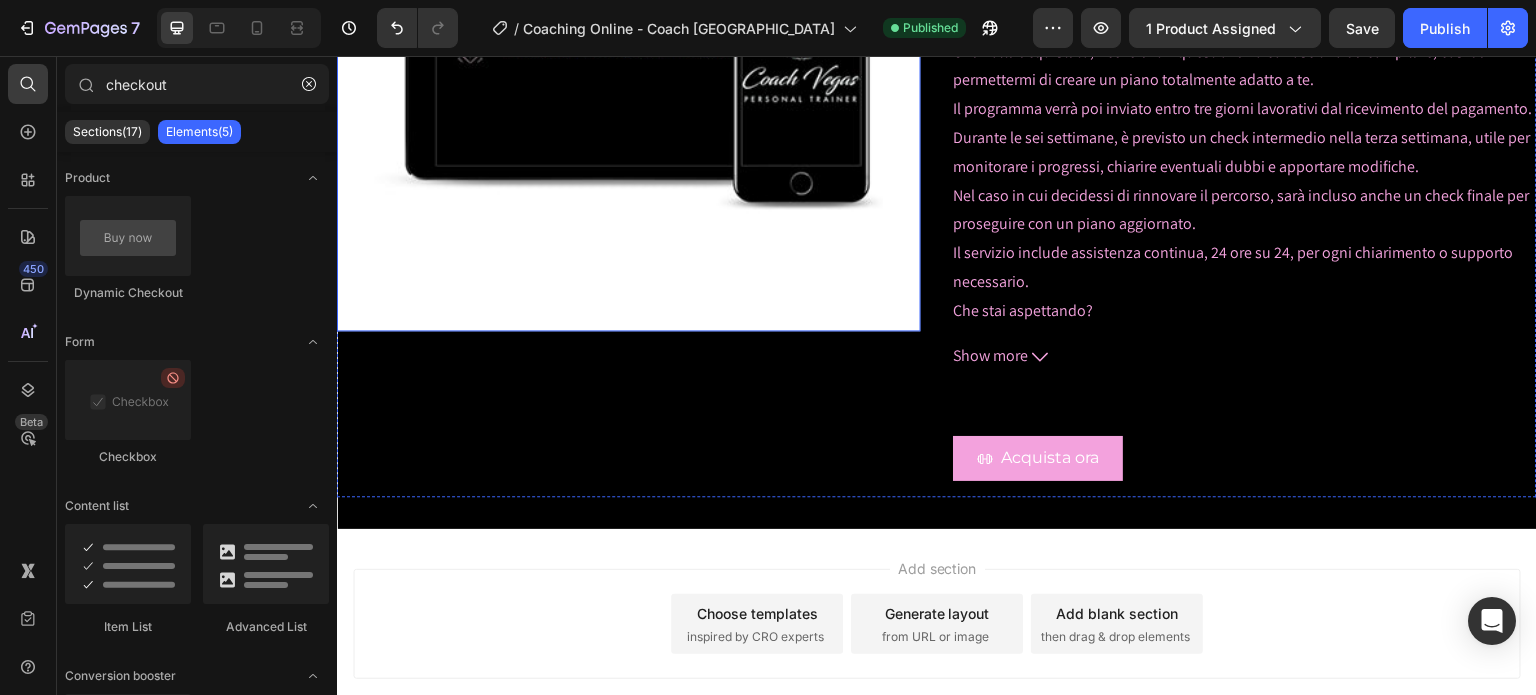 scroll, scrollTop: 400, scrollLeft: 0, axis: vertical 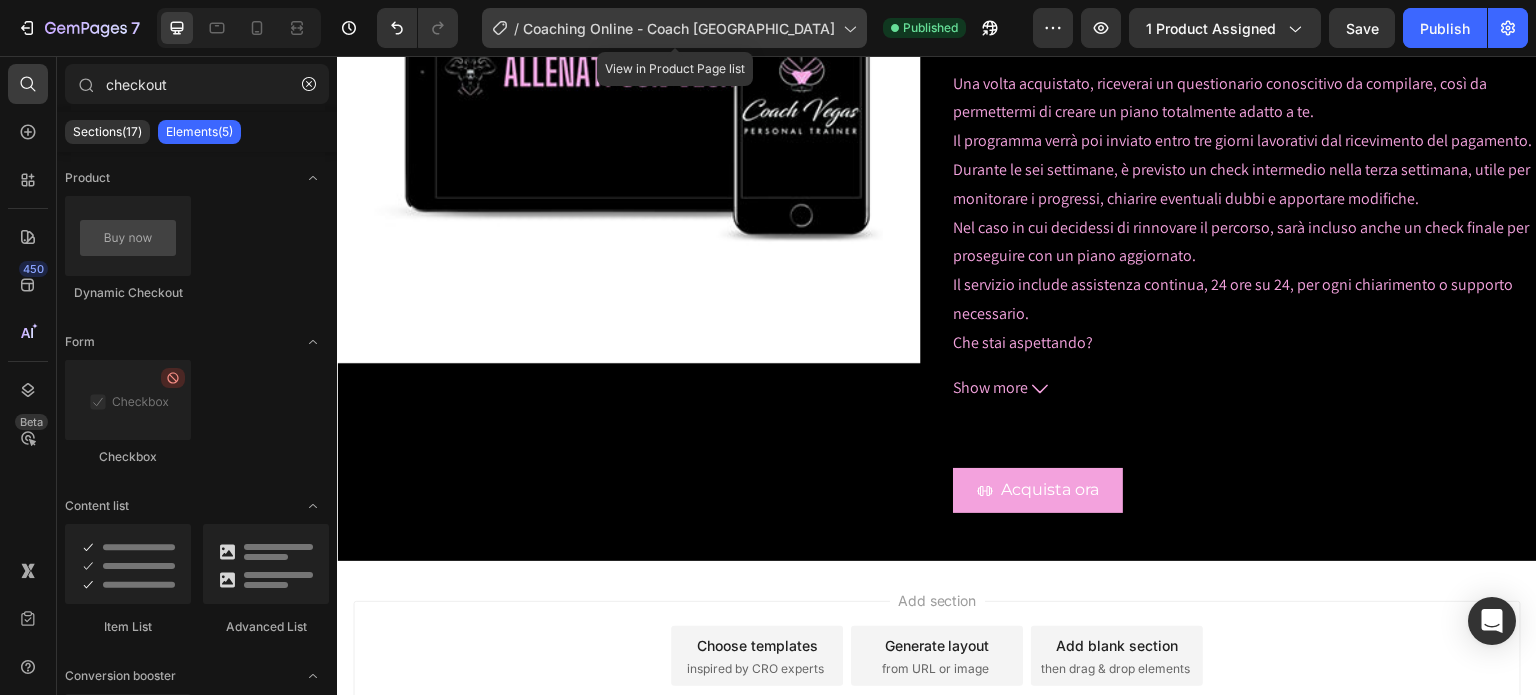 click on "/  Coaching Online - Coach [GEOGRAPHIC_DATA]" 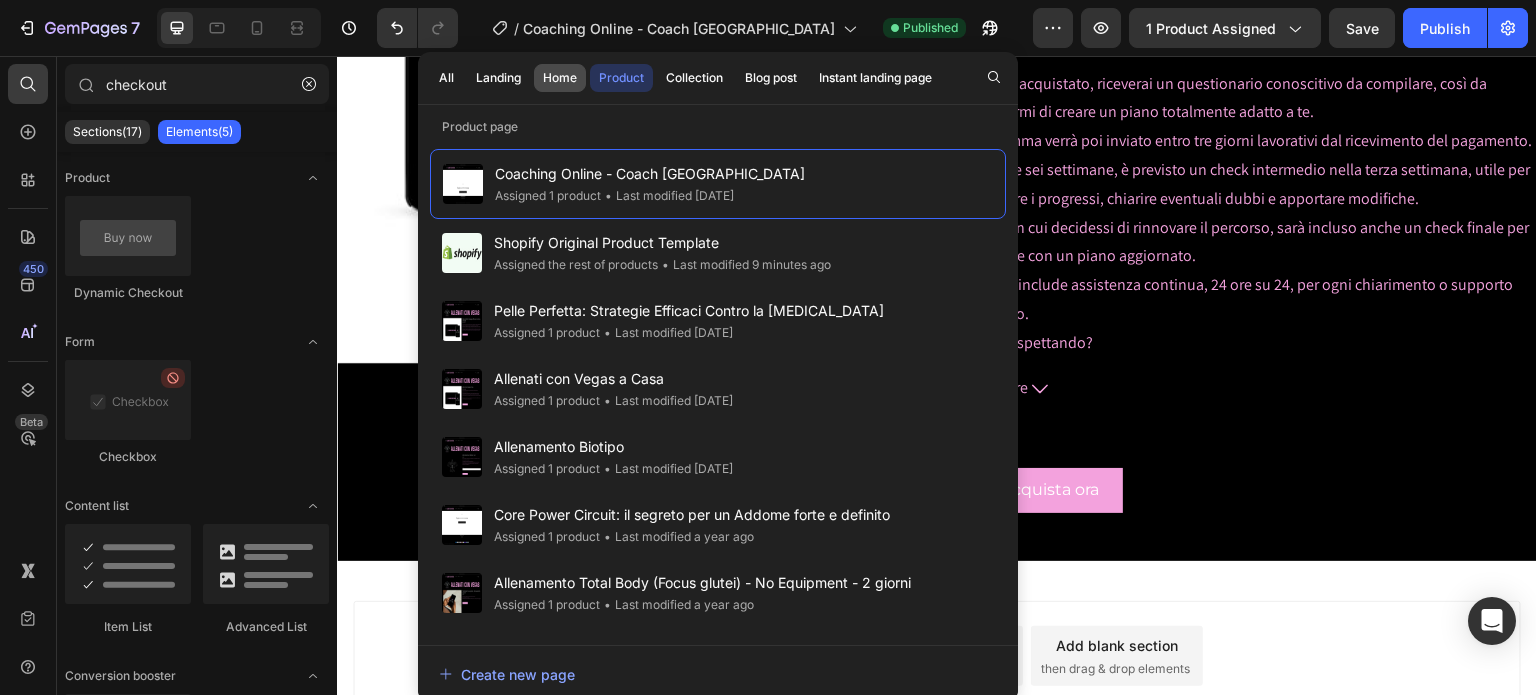 click on "Home" at bounding box center [560, 78] 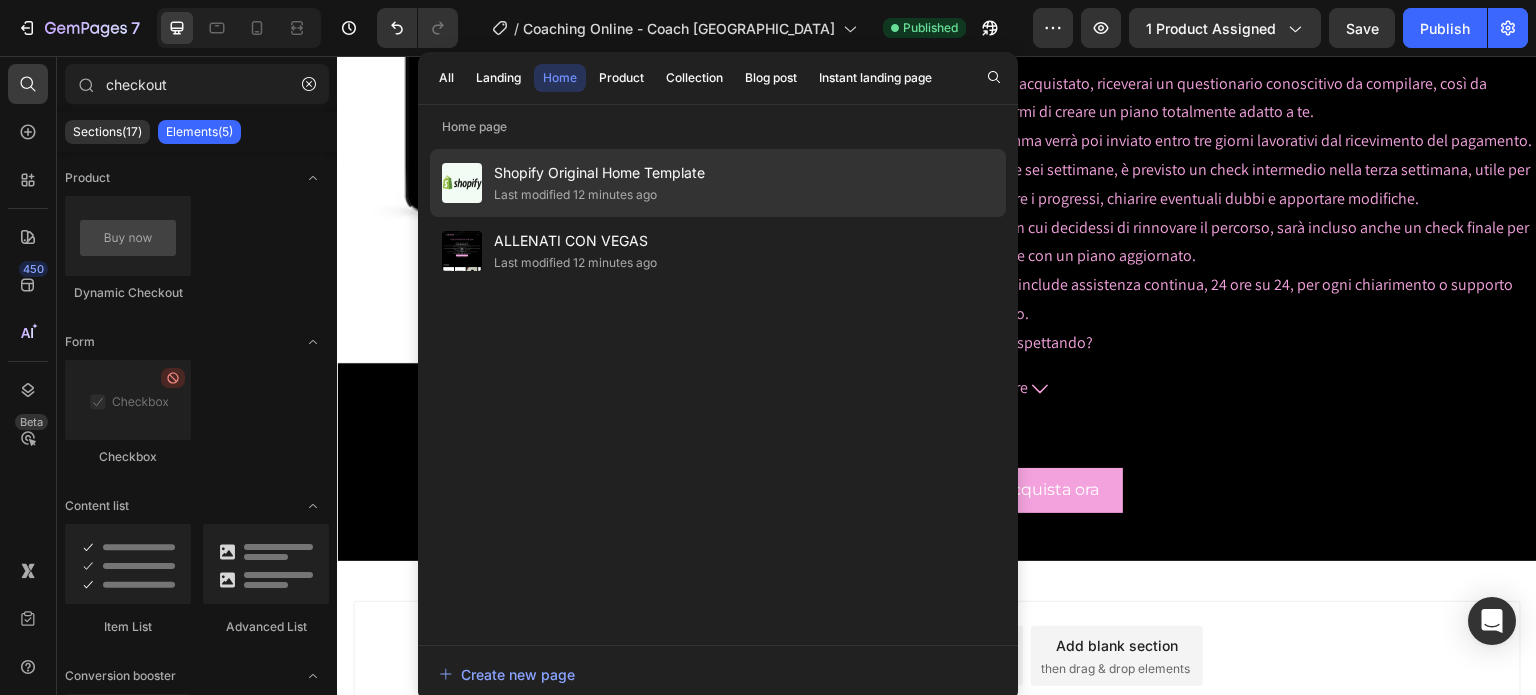 click on "Shopify Original Home Template Last modified 12 minutes ago" 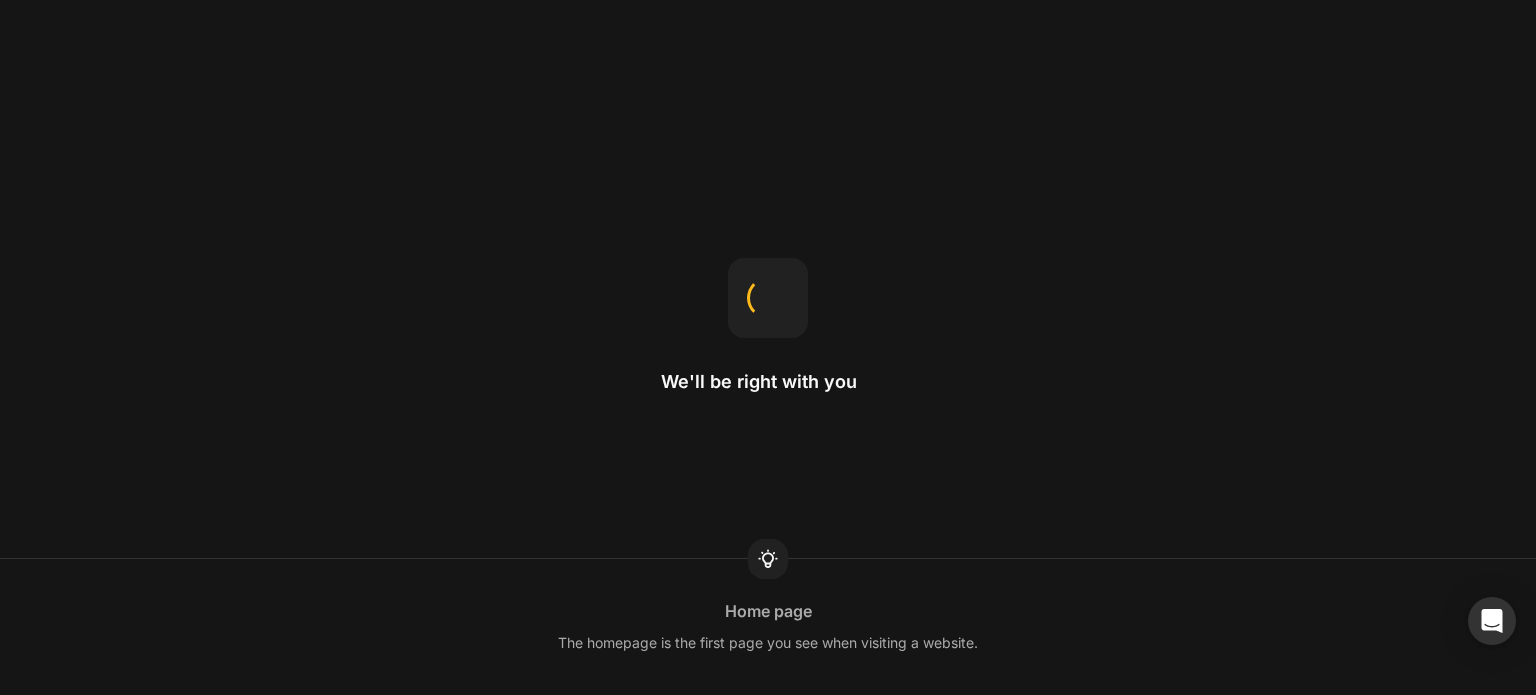 scroll, scrollTop: 0, scrollLeft: 0, axis: both 